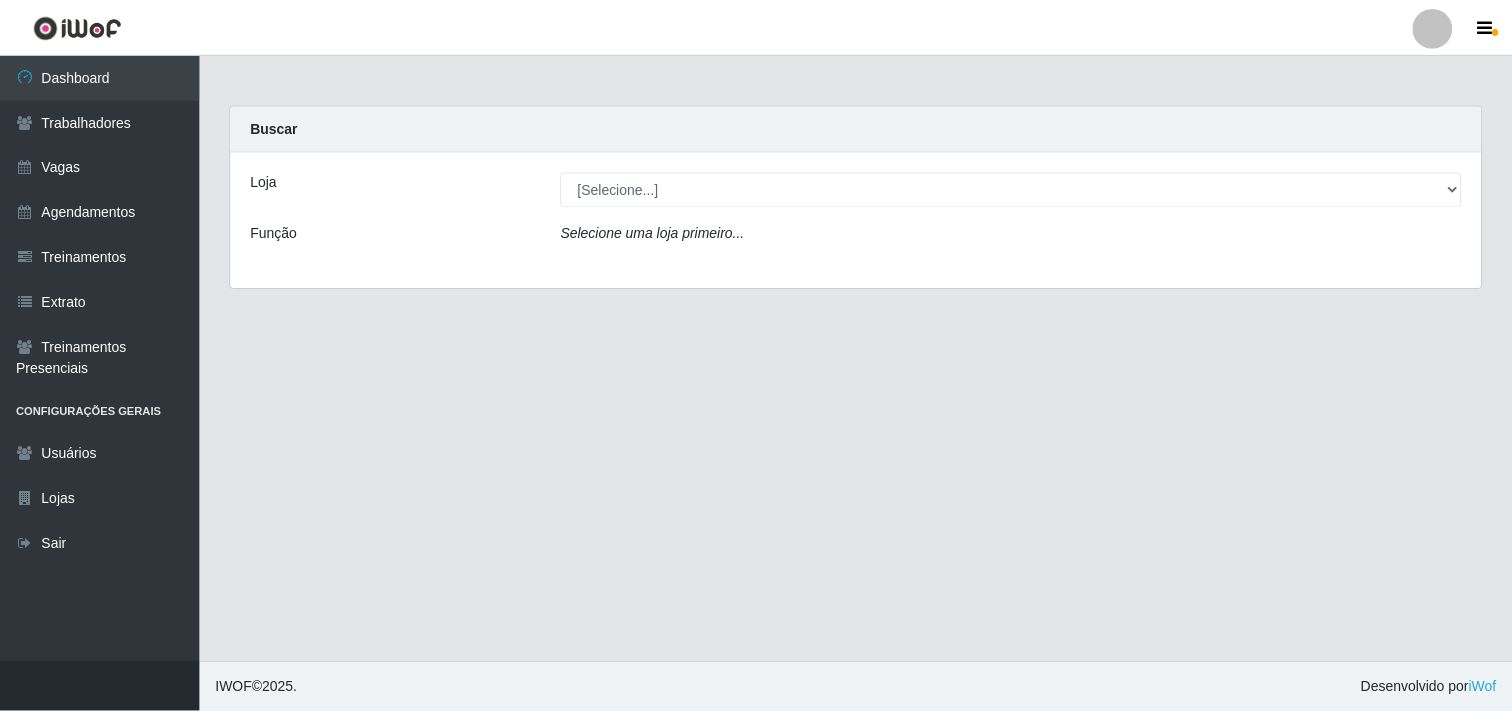 scroll, scrollTop: 0, scrollLeft: 0, axis: both 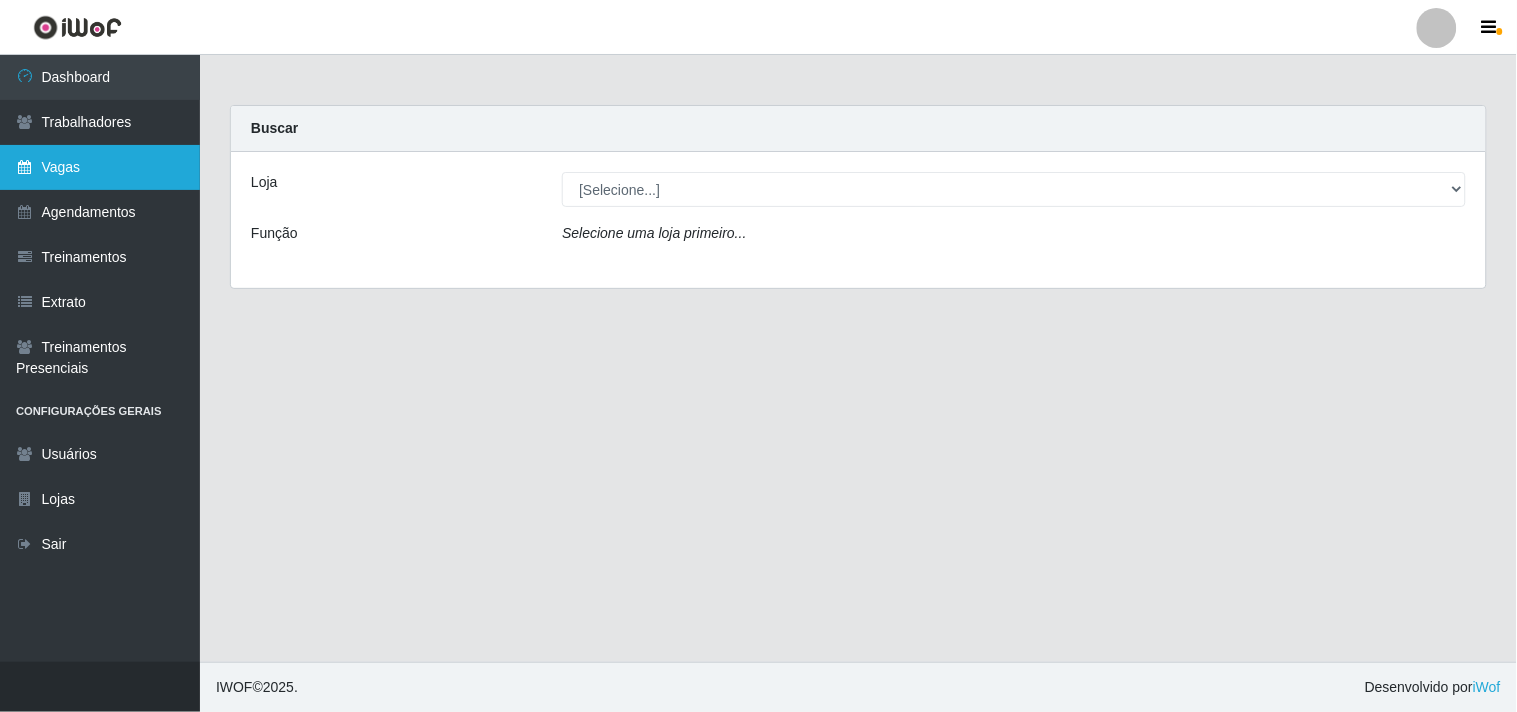 click on "Vagas" at bounding box center [100, 167] 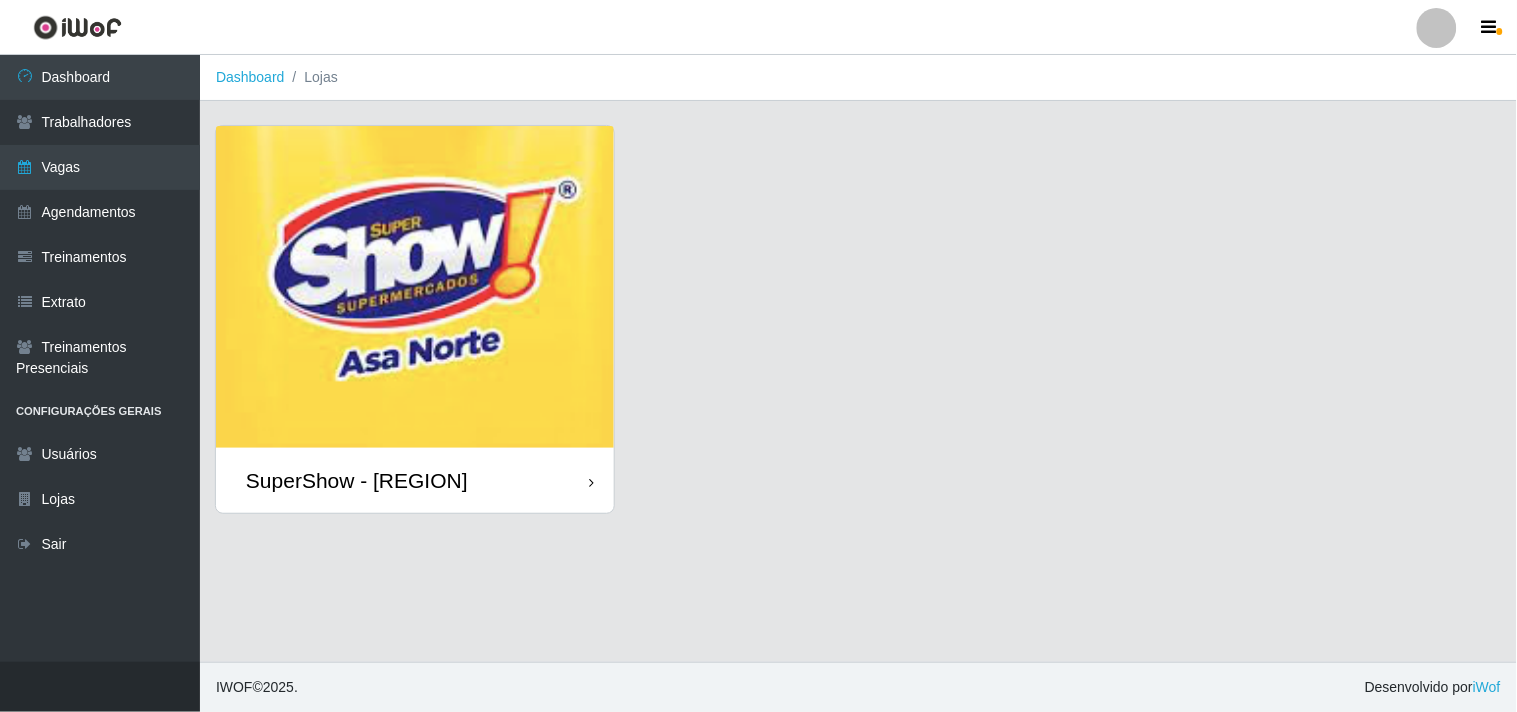 click at bounding box center (415, 287) 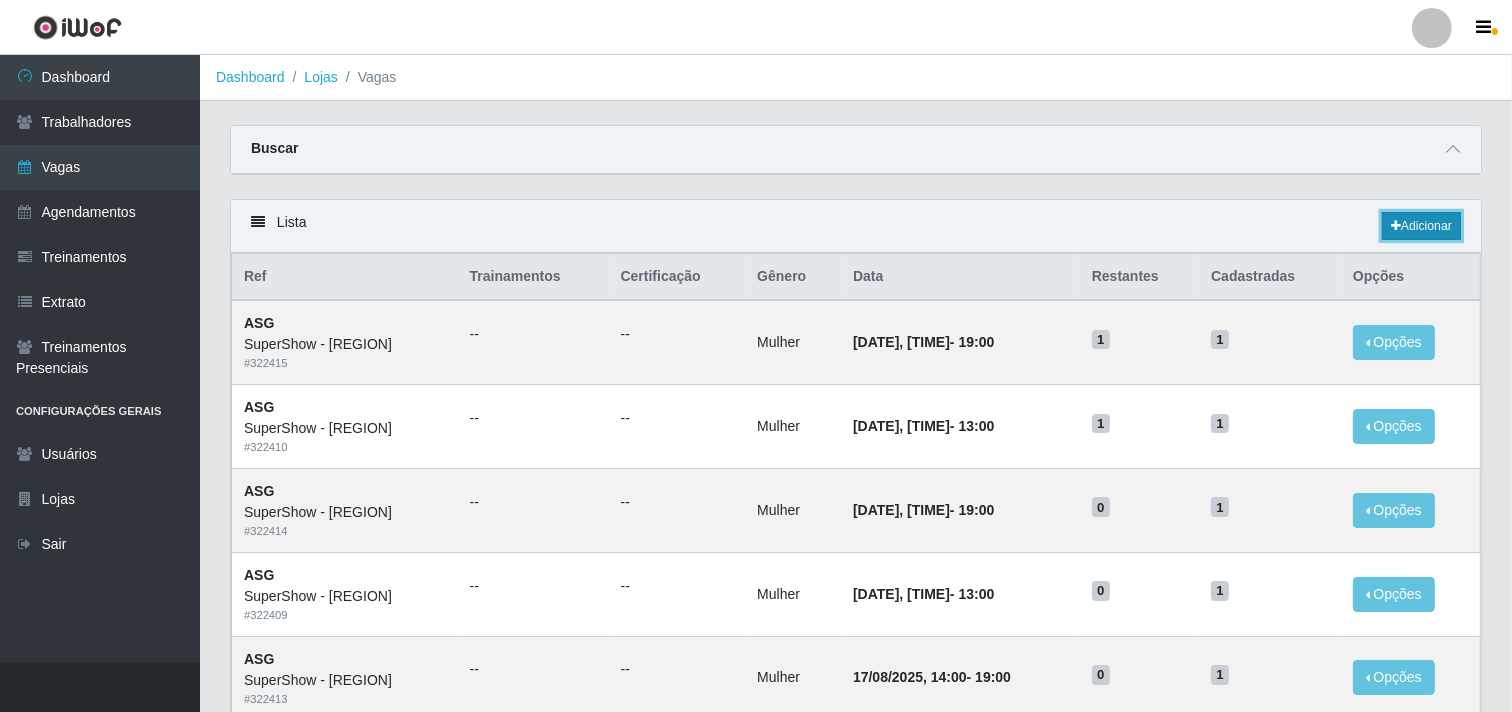 click on "Adicionar" at bounding box center (1421, 226) 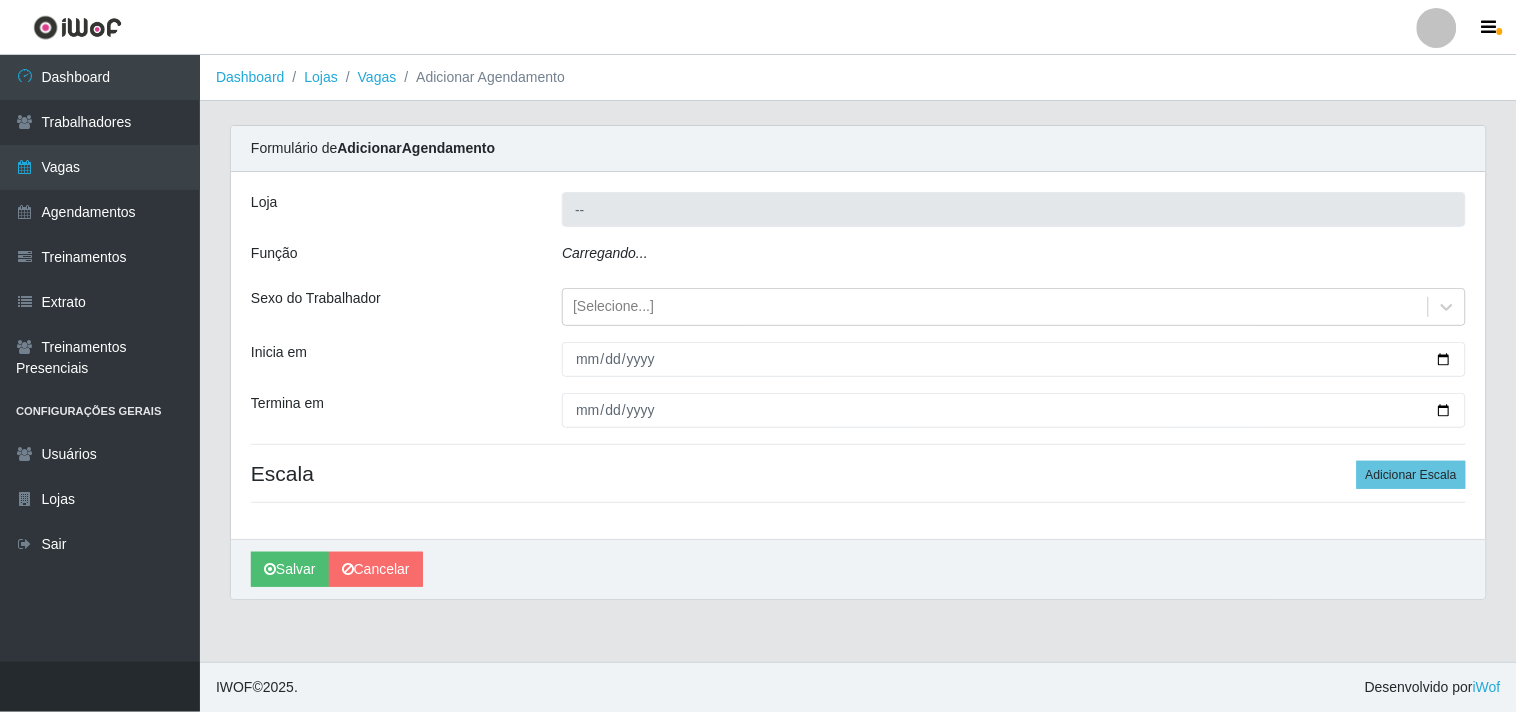 type on "SuperShow - [REGION]" 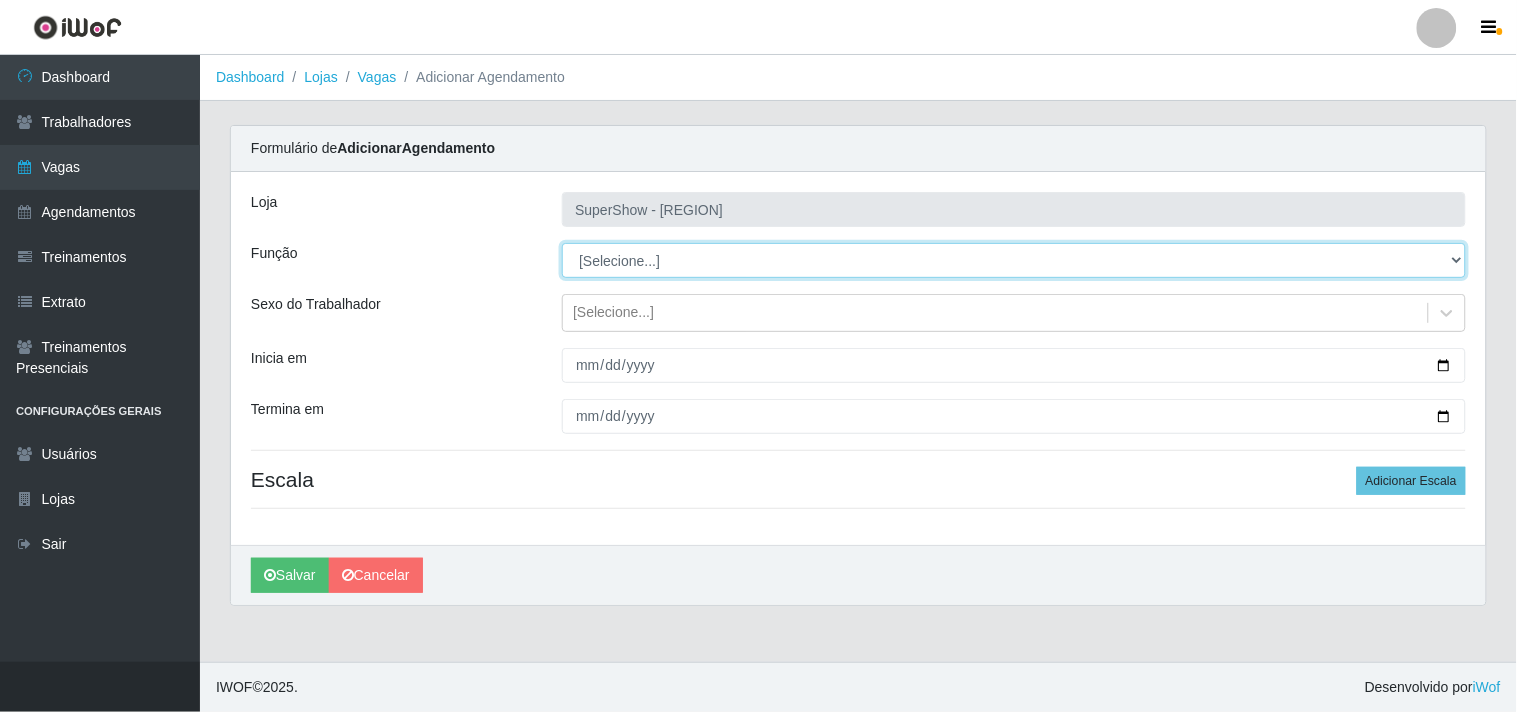 click on "[Selecione...] ASG ASG + ASG ++ Auxiliar de Depósito Auxiliar de Depósito + Auxiliar de Depósito ++ Balconista Embalador Embalador + Embalador ++ Repositor Repositor + Repositor ++ Repositor de Frios Repositor de Frios + Repositor de Frios ++ Repositor de Hortifruti Repositor de Hortifruti + Repositor de Hortifruti ++" at bounding box center (1014, 260) 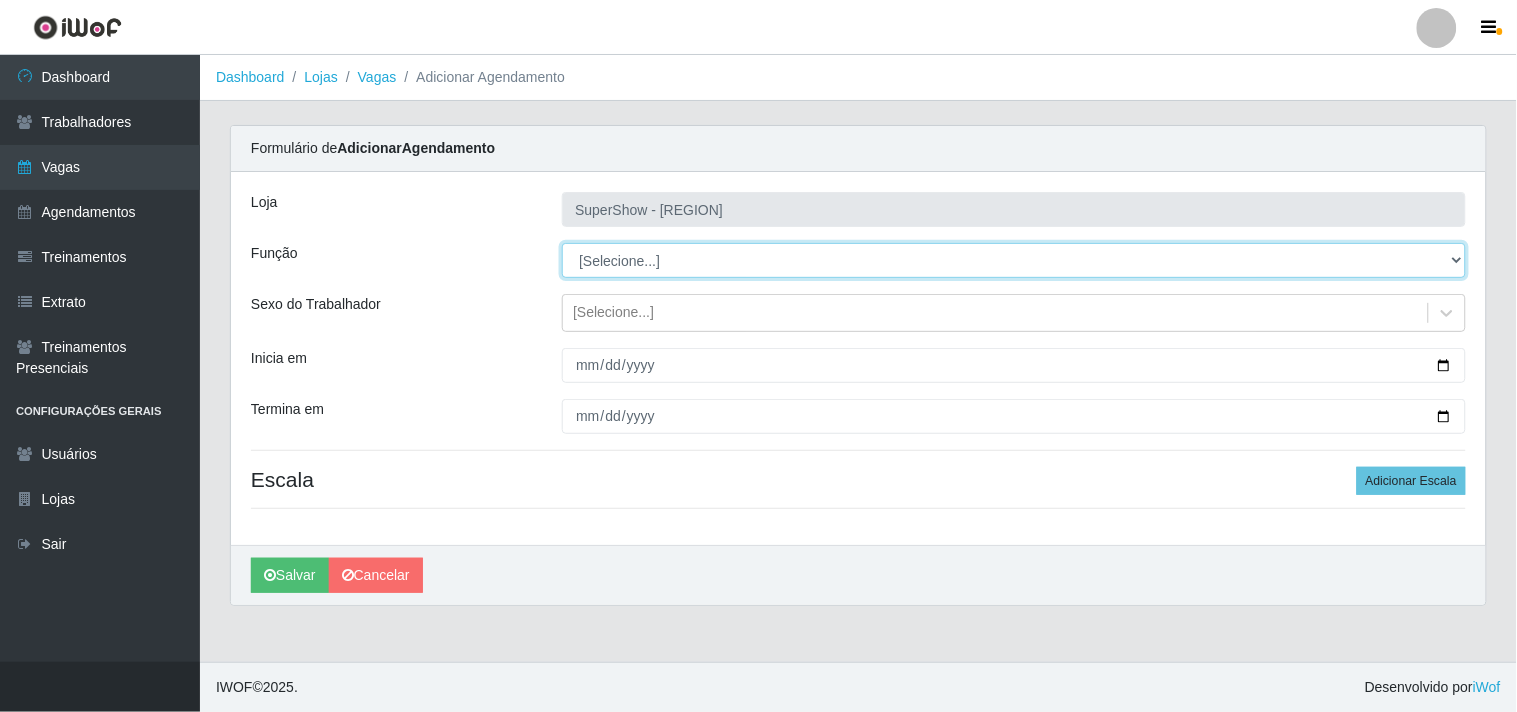 select on "107" 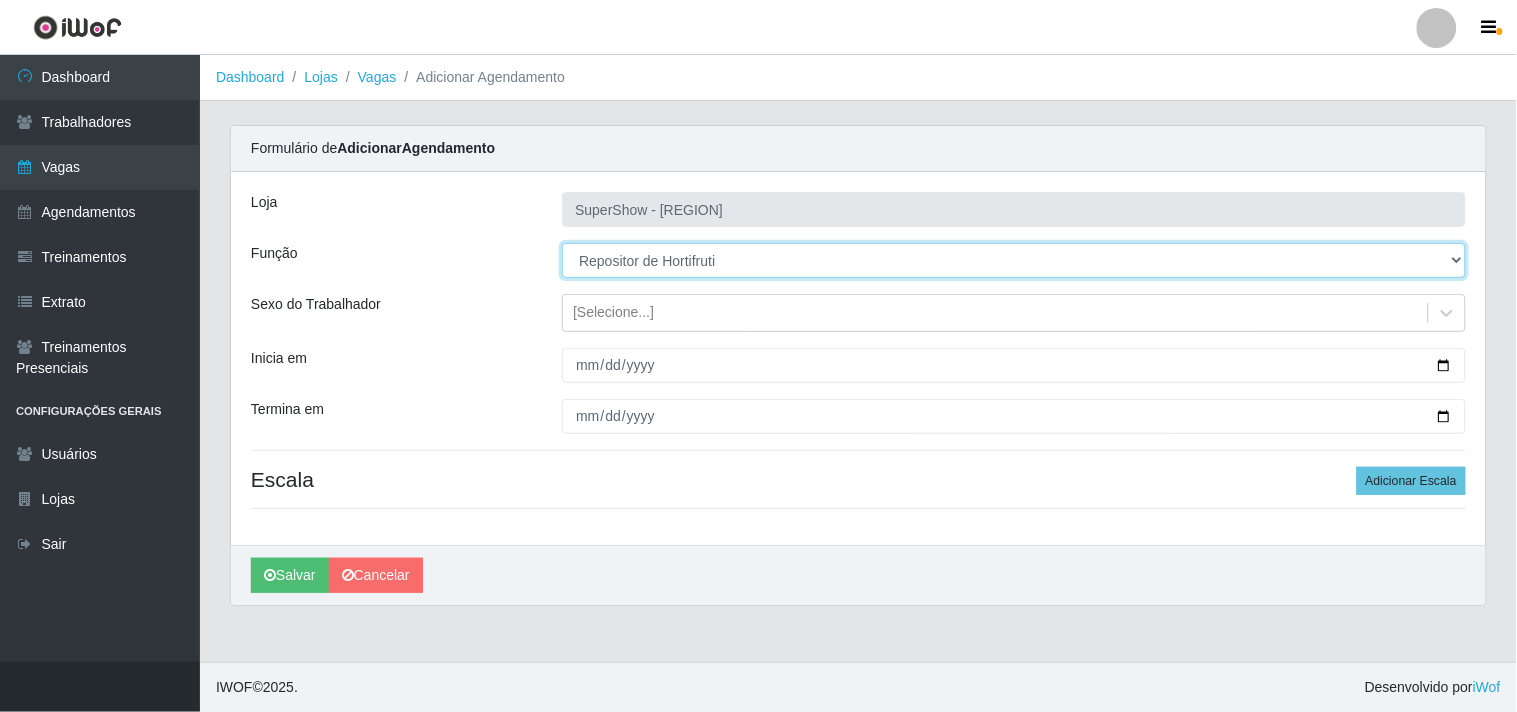 click on "[Selecione...] ASG ASG + ASG ++ Auxiliar de Depósito Auxiliar de Depósito + Auxiliar de Depósito ++ Balconista Embalador Embalador + Embalador ++ Repositor Repositor + Repositor ++ Repositor de Frios Repositor de Frios + Repositor de Frios ++ Repositor de Hortifruti Repositor de Hortifruti + Repositor de Hortifruti ++" at bounding box center (1014, 260) 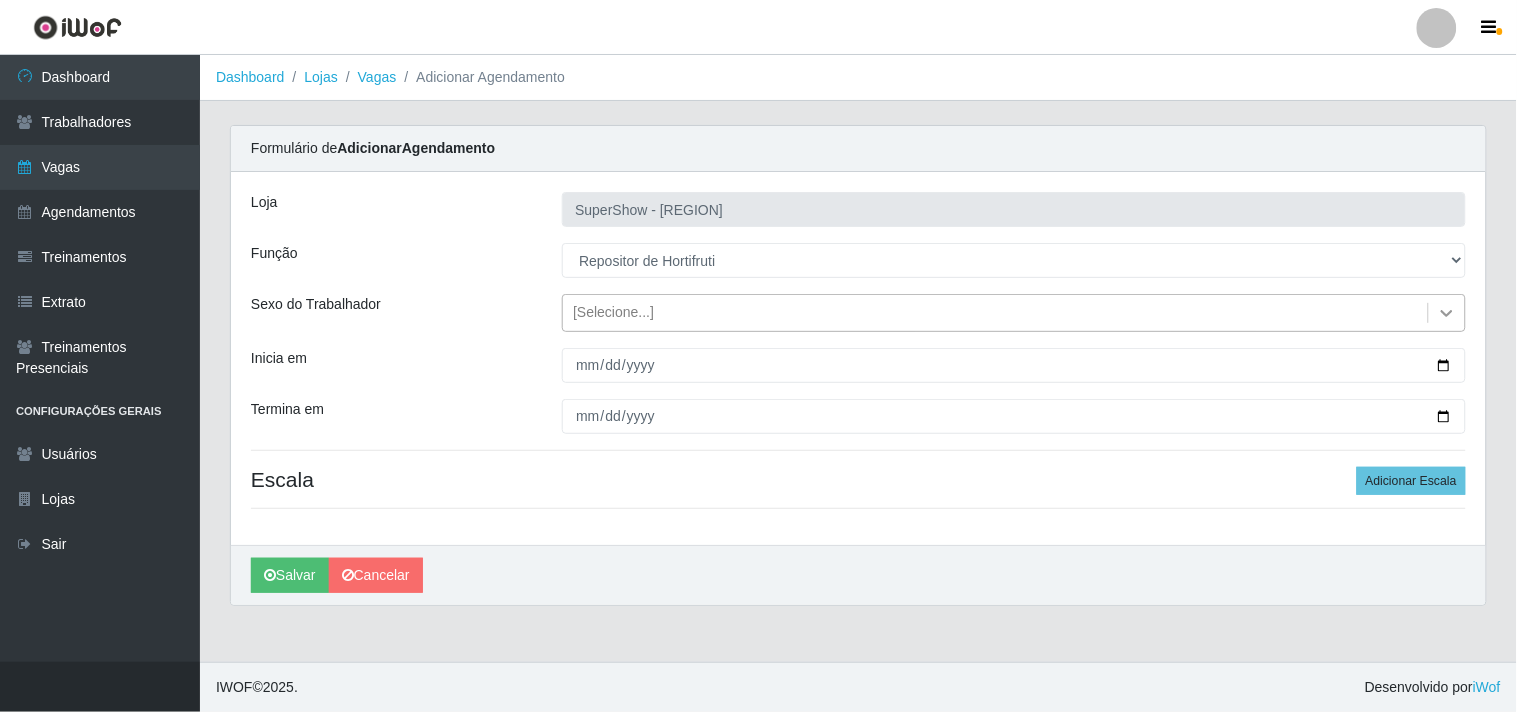 click 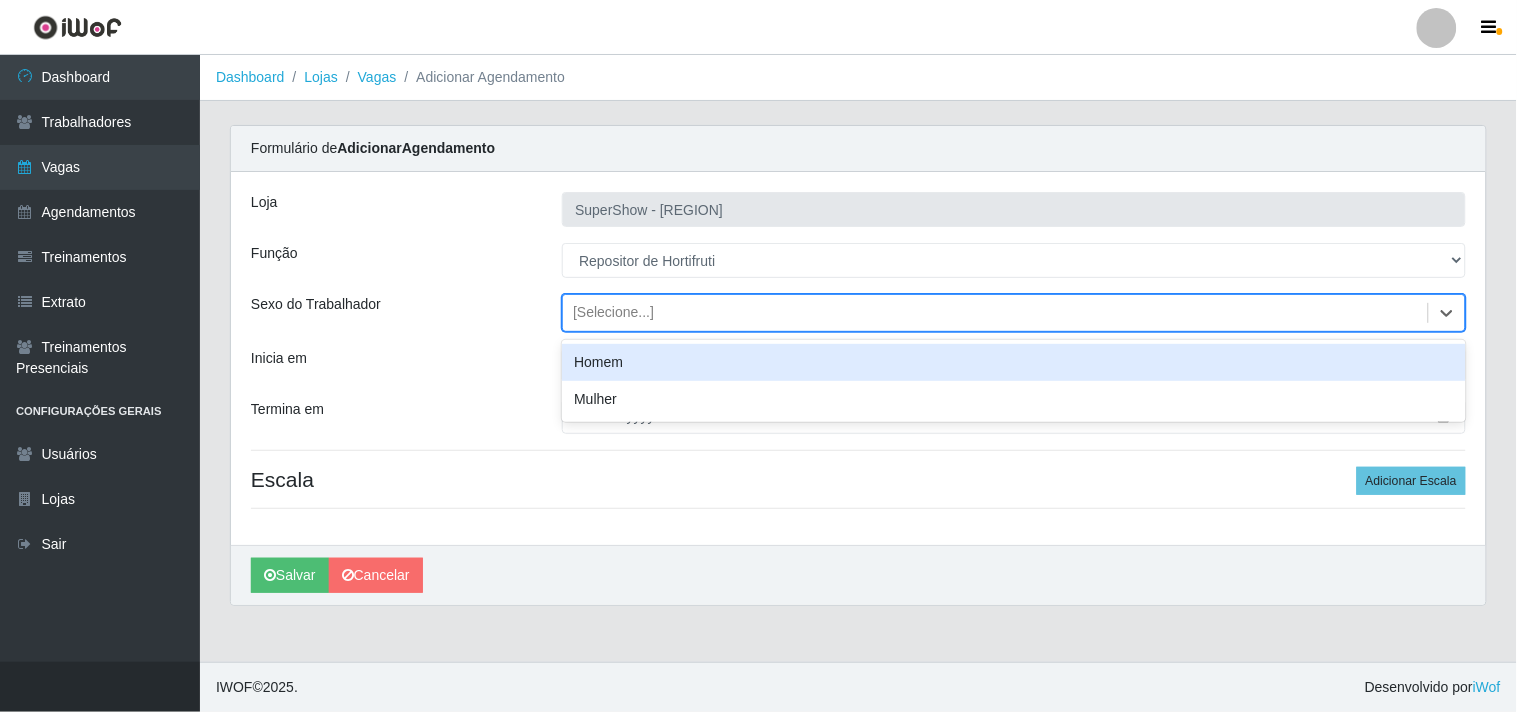 click on "Homem" at bounding box center [1014, 362] 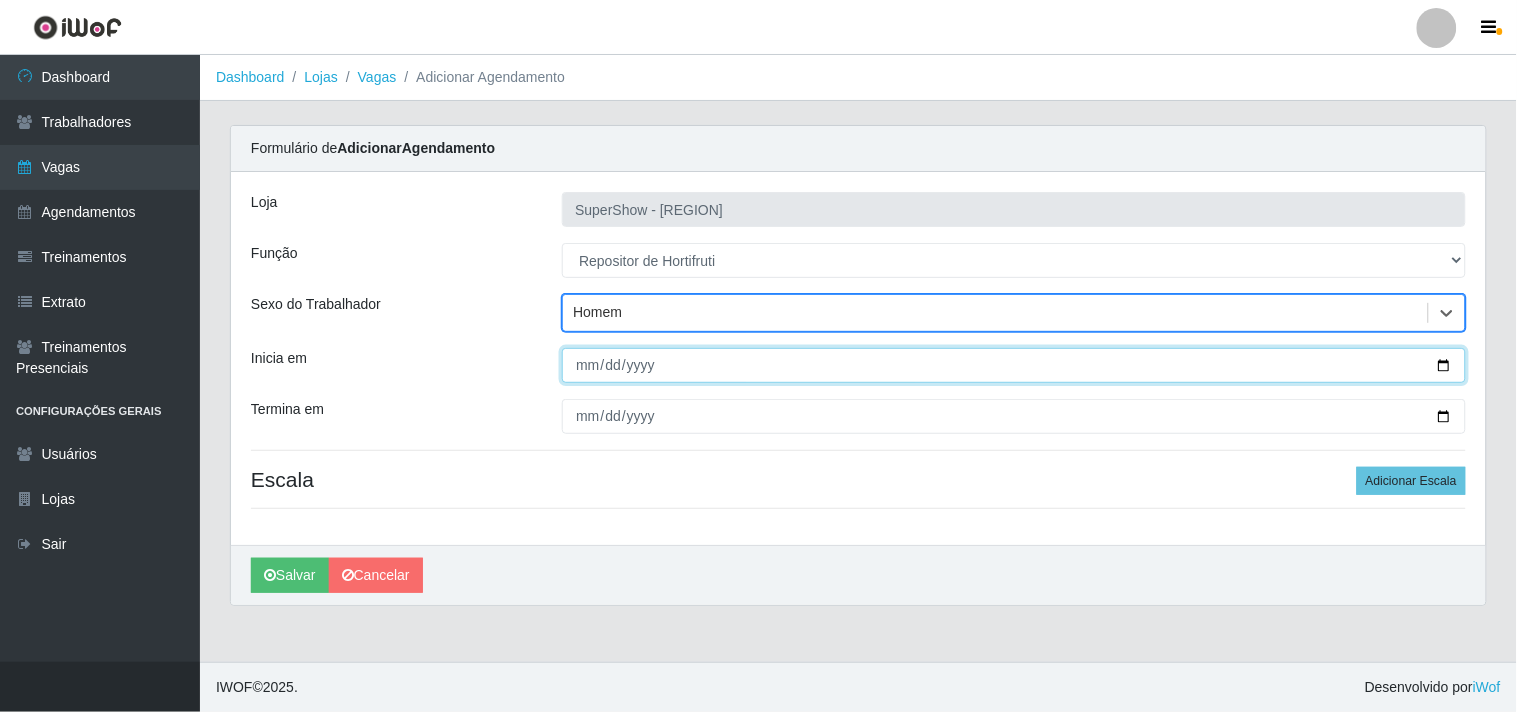 click on "Inicia em" at bounding box center [1014, 365] 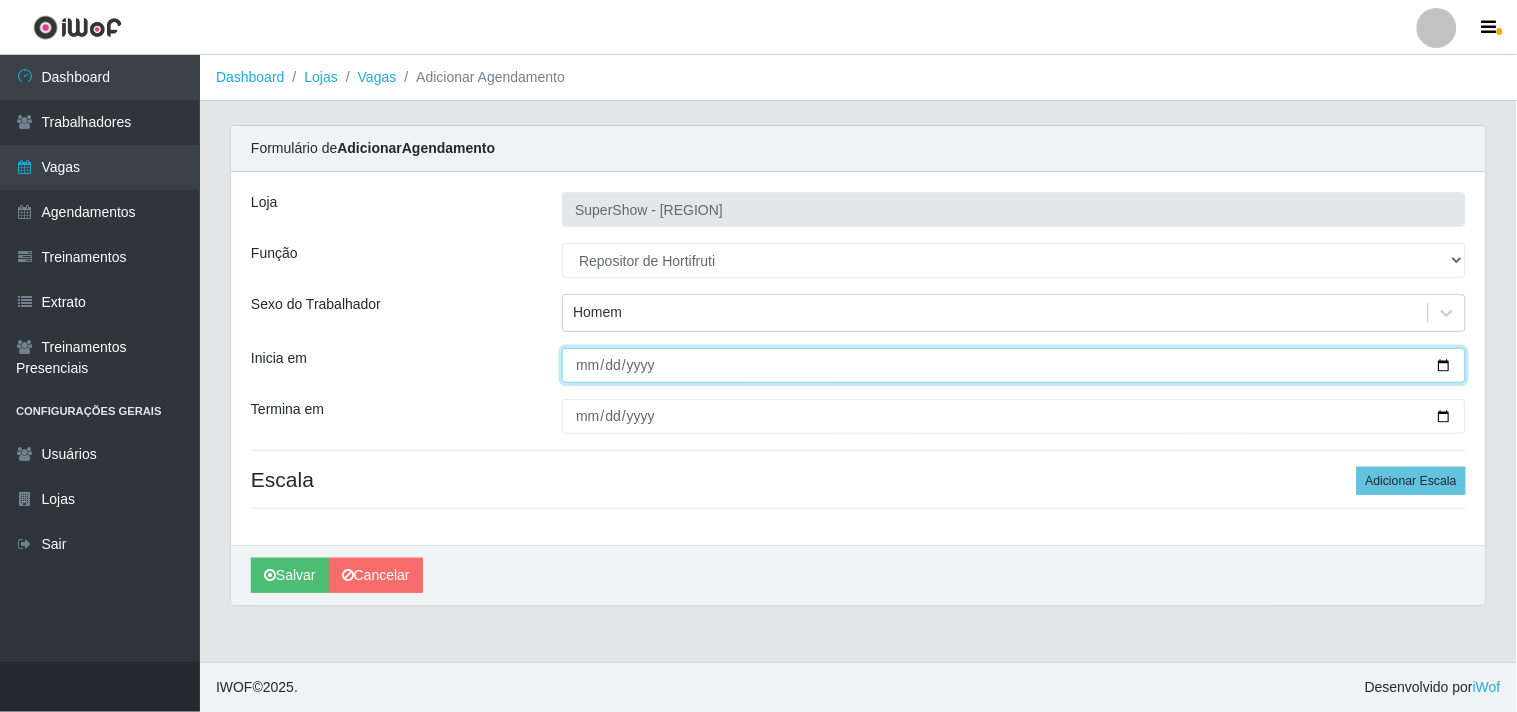type on "2025-08-09" 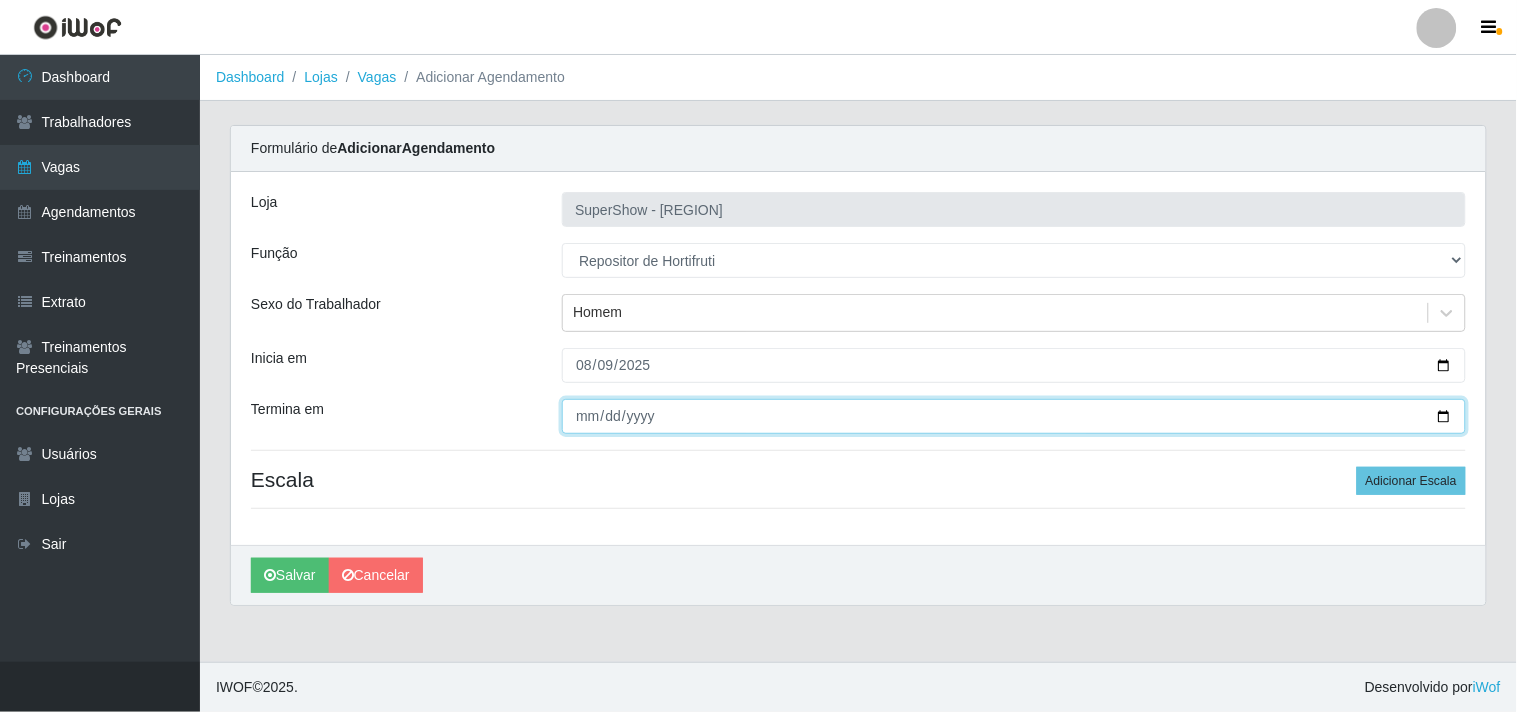 click on "Termina em" at bounding box center (1014, 416) 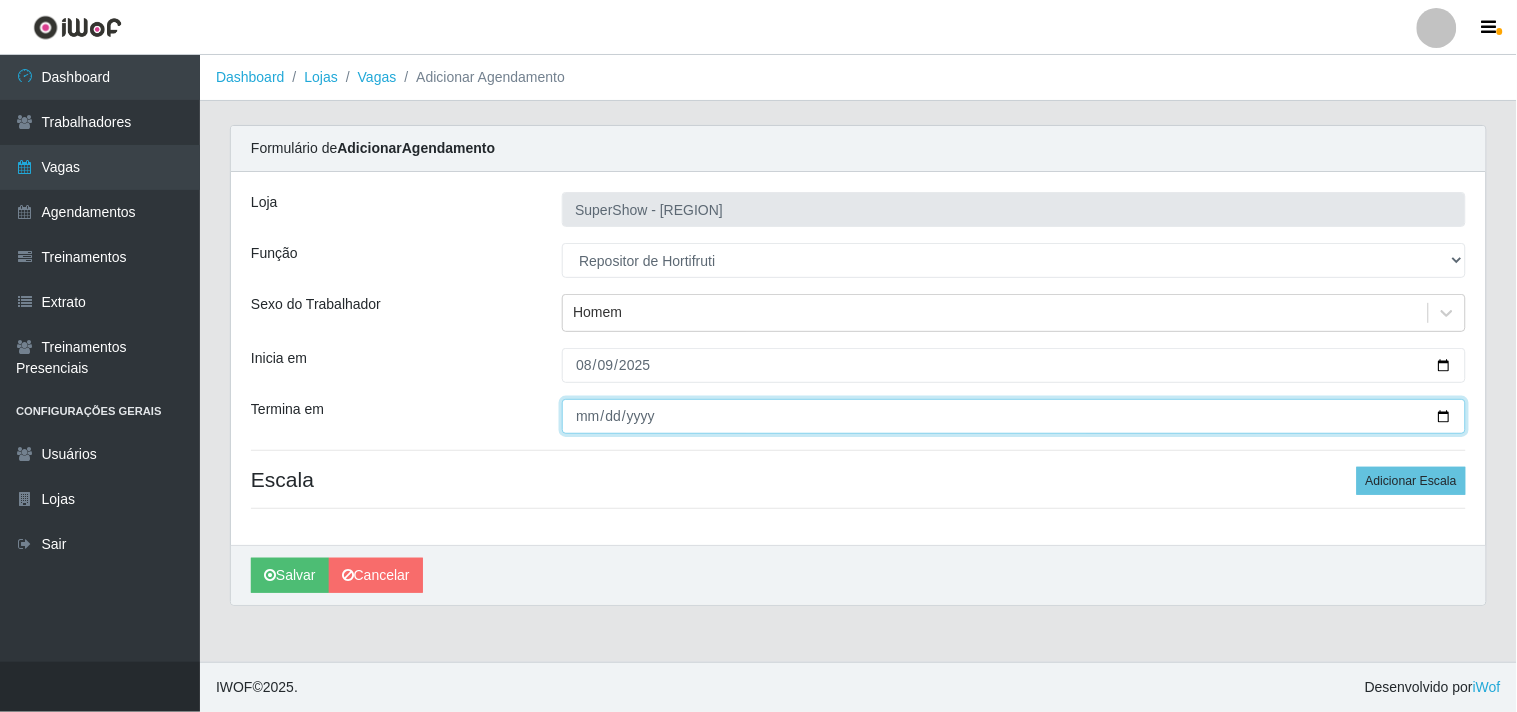 type on "2025-08-09" 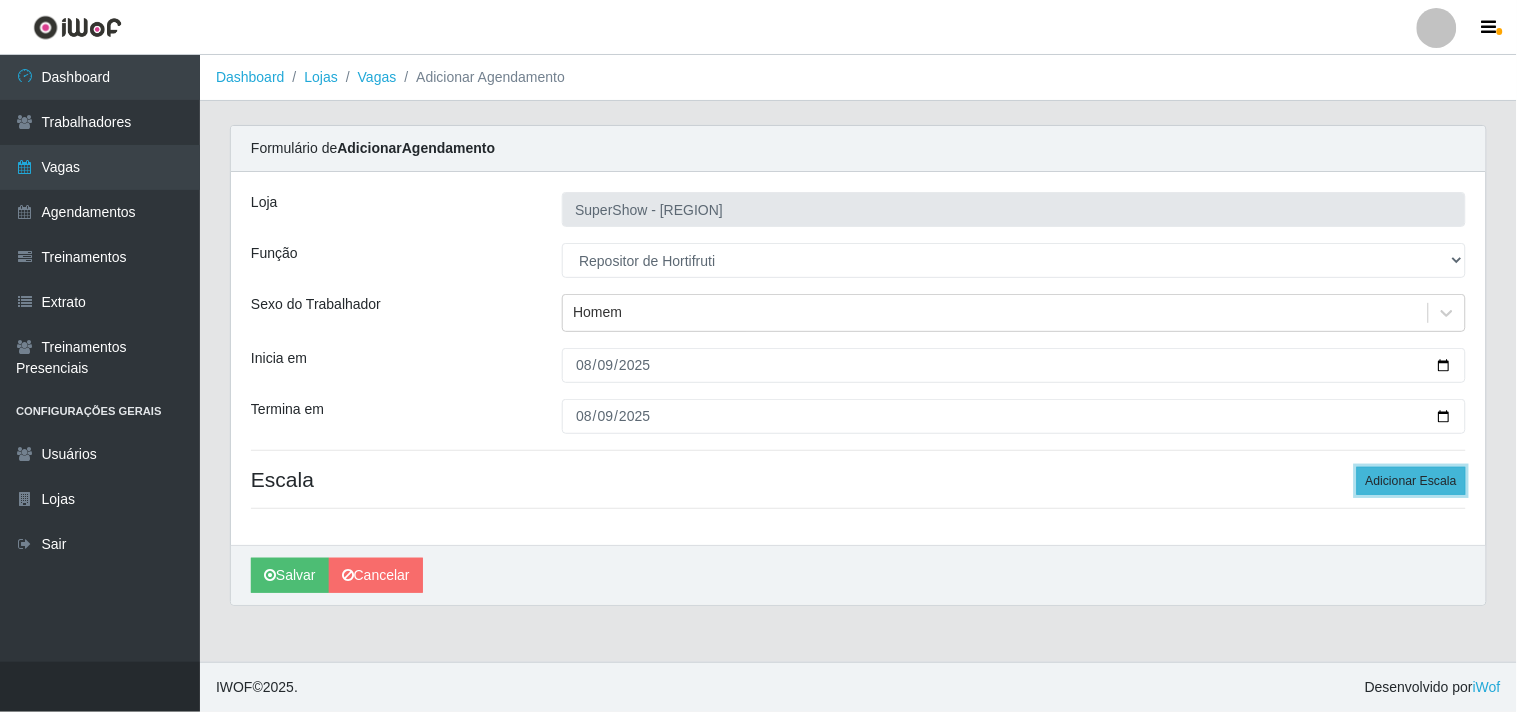 click on "Adicionar Escala" at bounding box center (1411, 481) 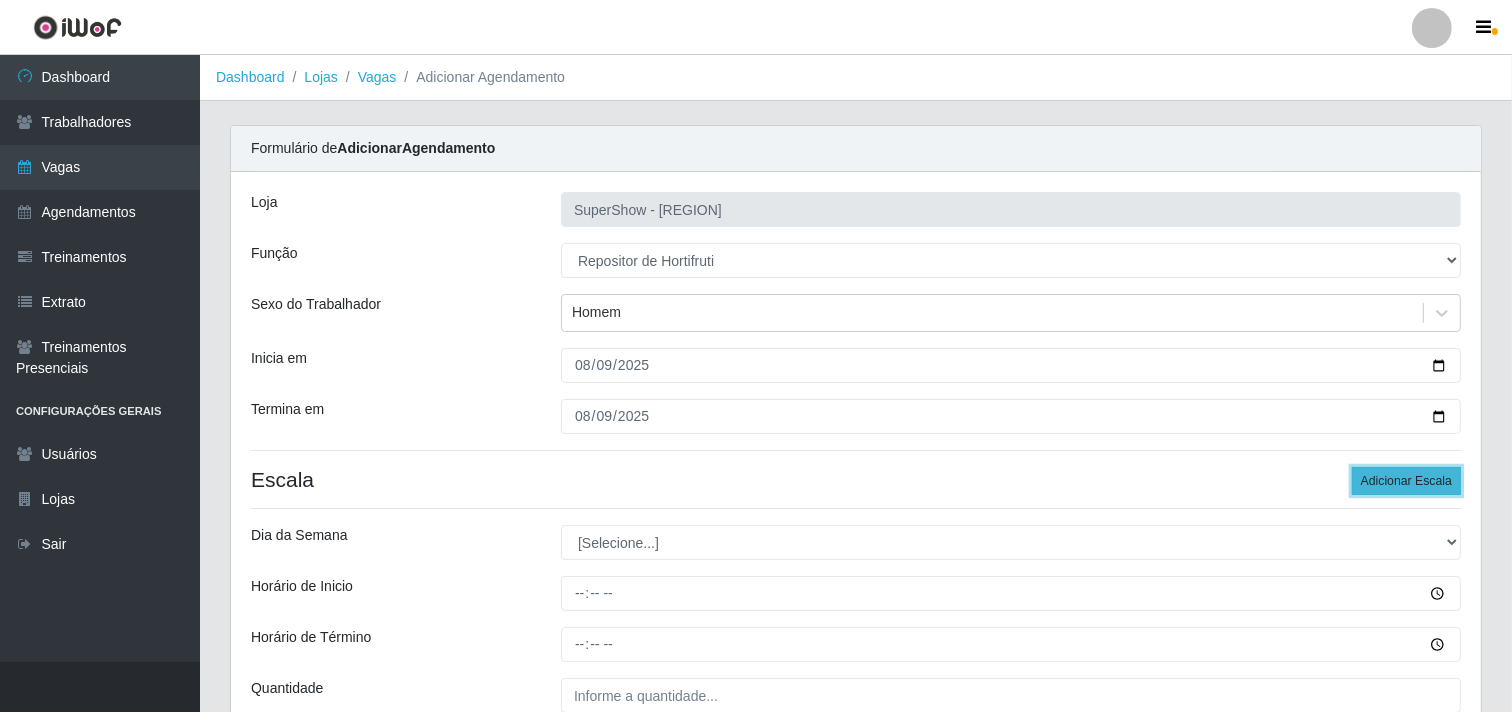 click on "Adicionar Escala" at bounding box center (1406, 481) 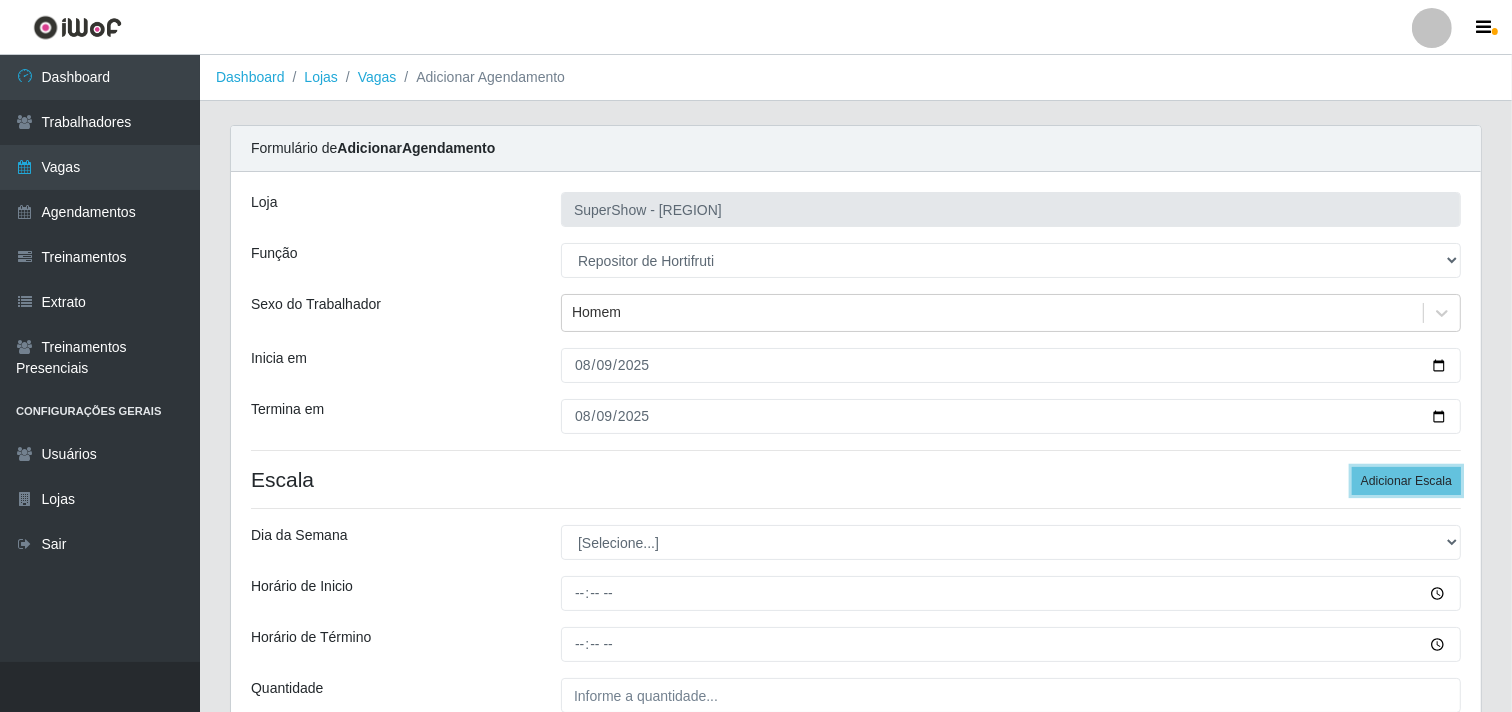 scroll, scrollTop: 222, scrollLeft: 0, axis: vertical 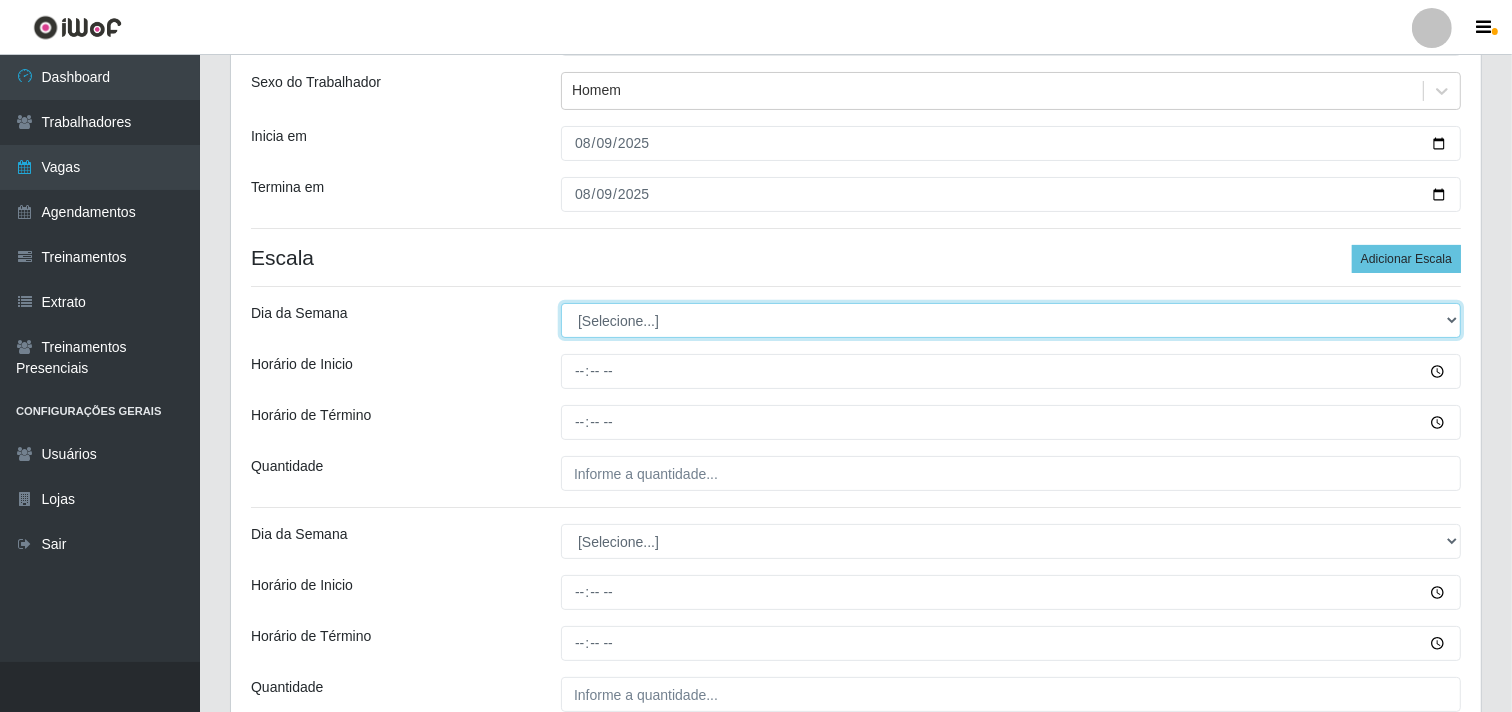drag, startPoint x: 1452, startPoint y: 316, endPoint x: 1418, endPoint y: 323, distance: 34.713108 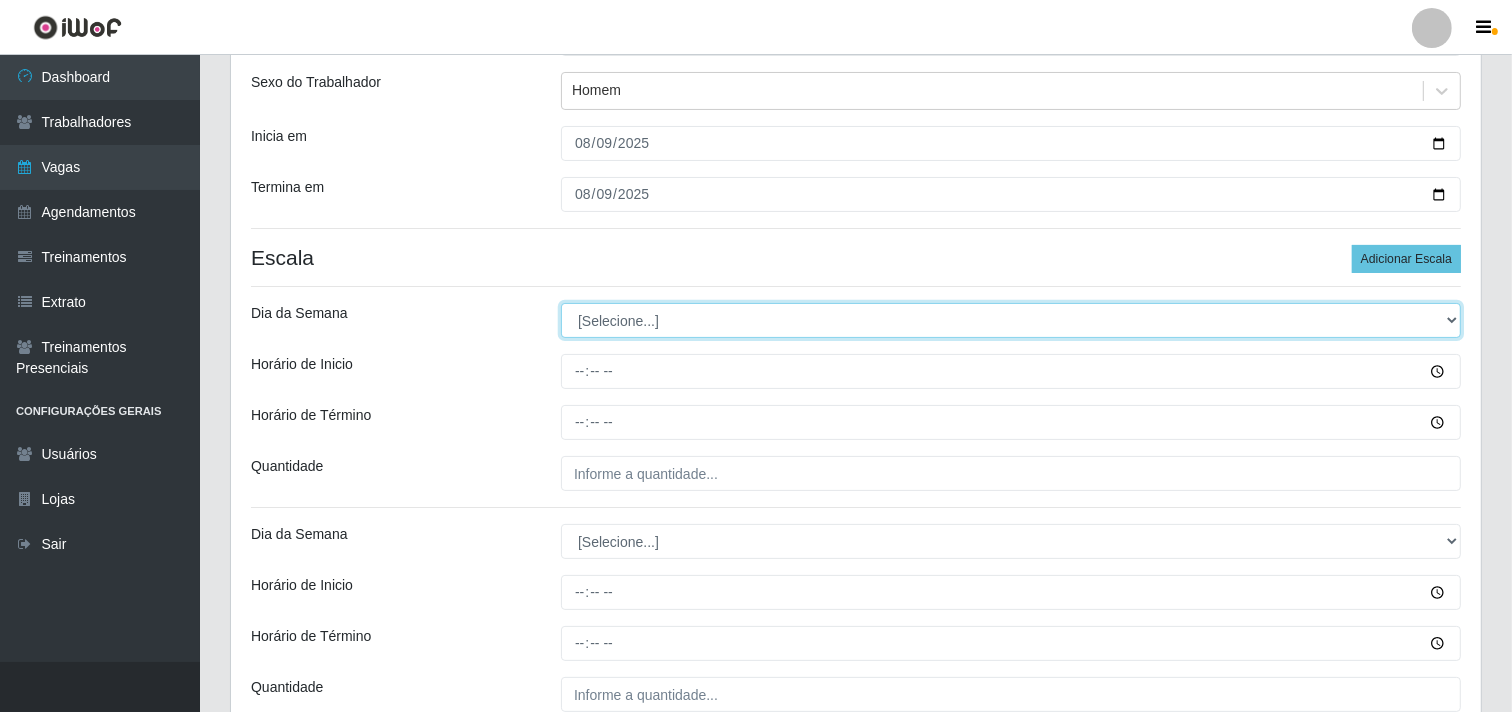 select on "6" 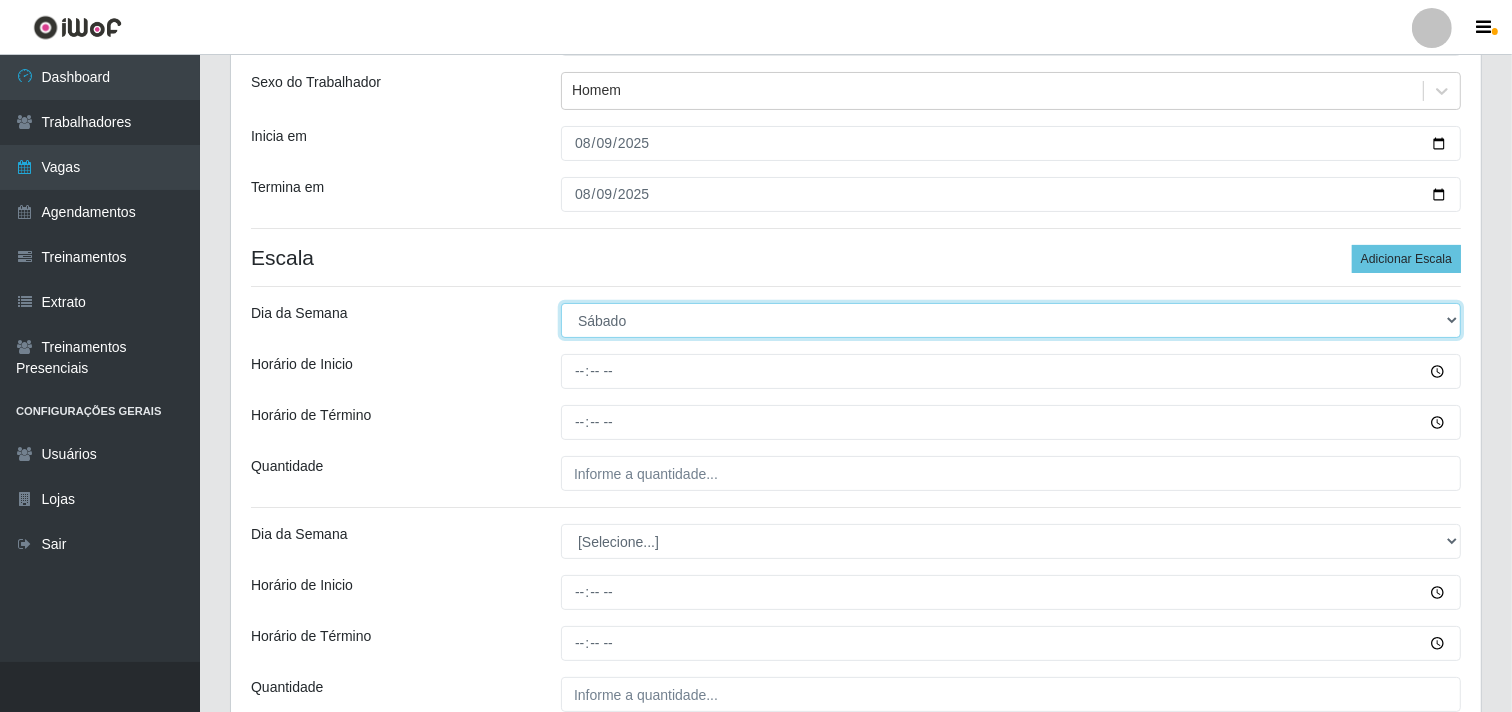 click on "[Selecione...] Segunda Terça Quarta Quinta Sexta Sábado Domingo" at bounding box center (1011, 320) 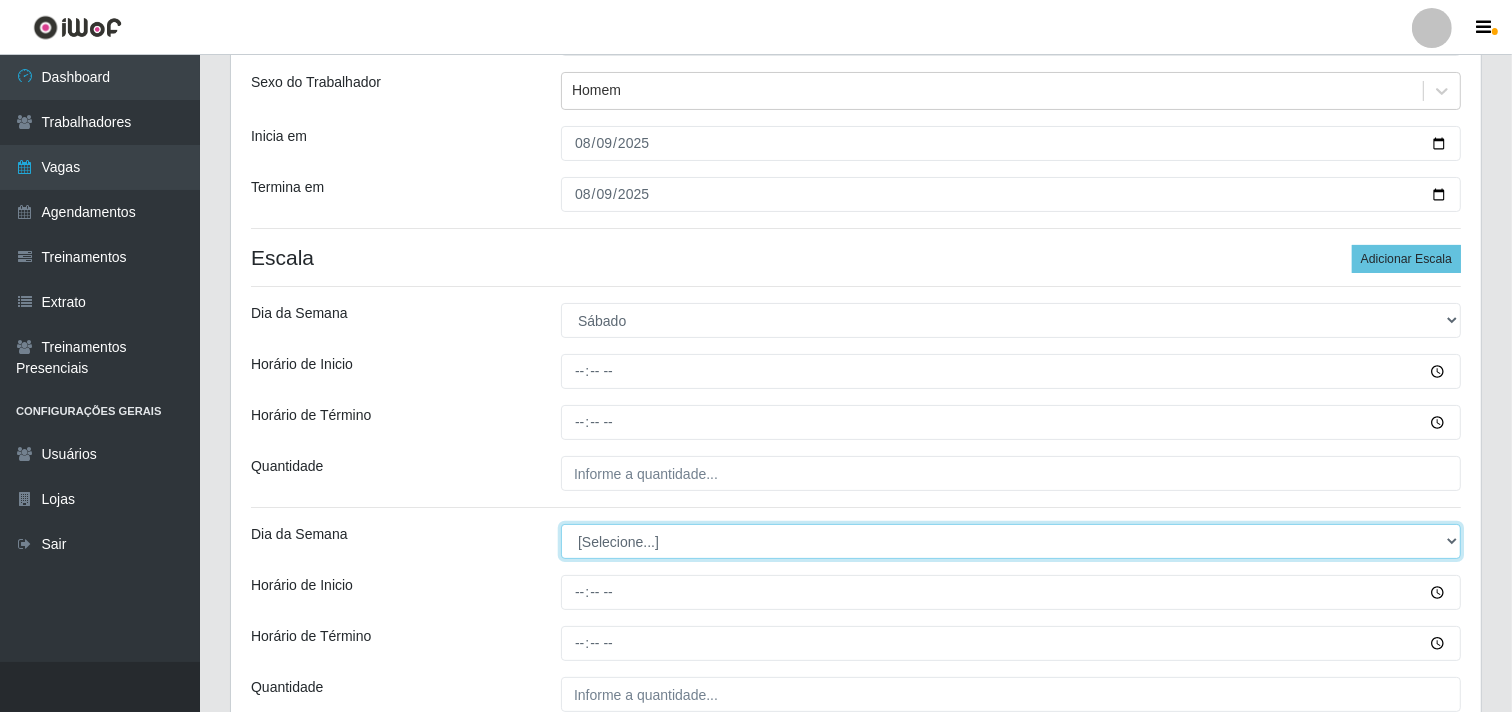 click on "[Selecione...] Segunda Terça Quarta Quinta Sexta Sábado Domingo" at bounding box center (1011, 541) 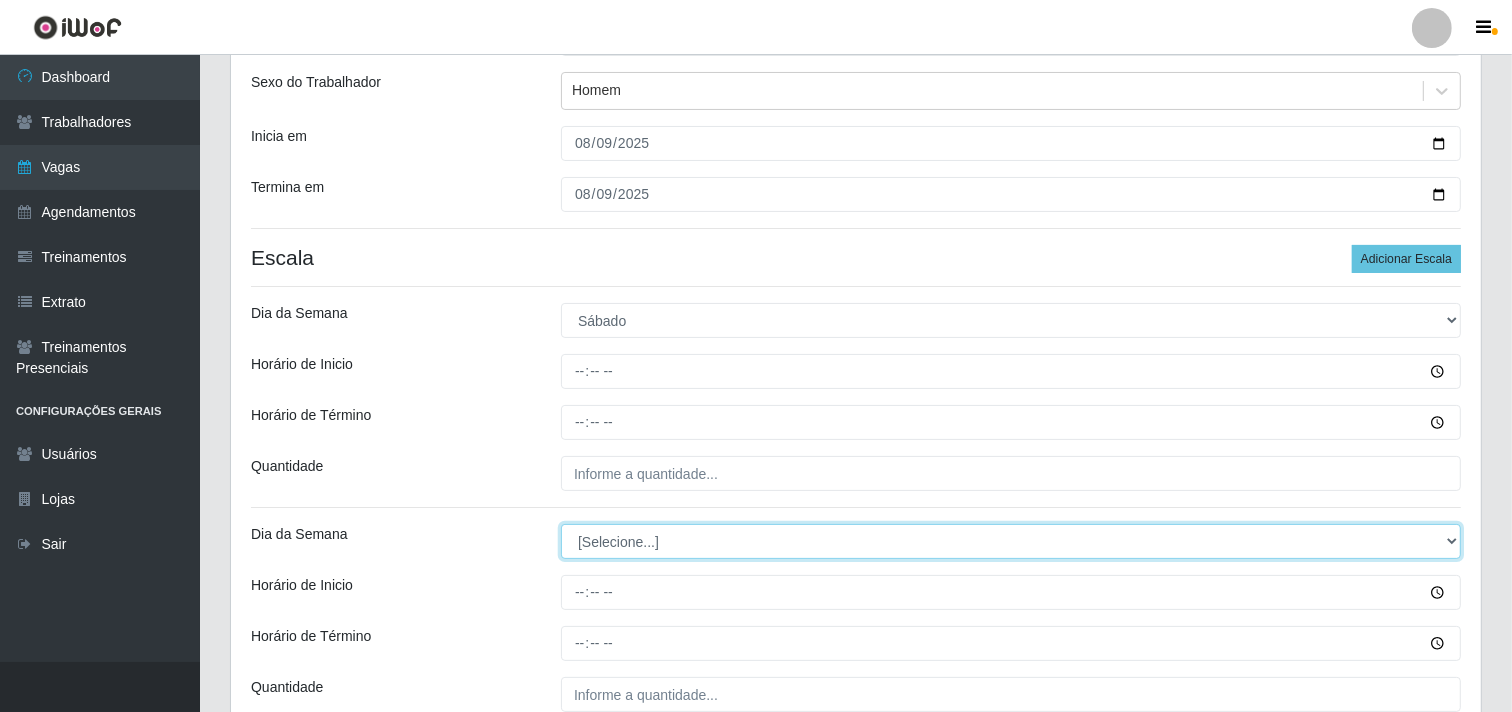 select on "6" 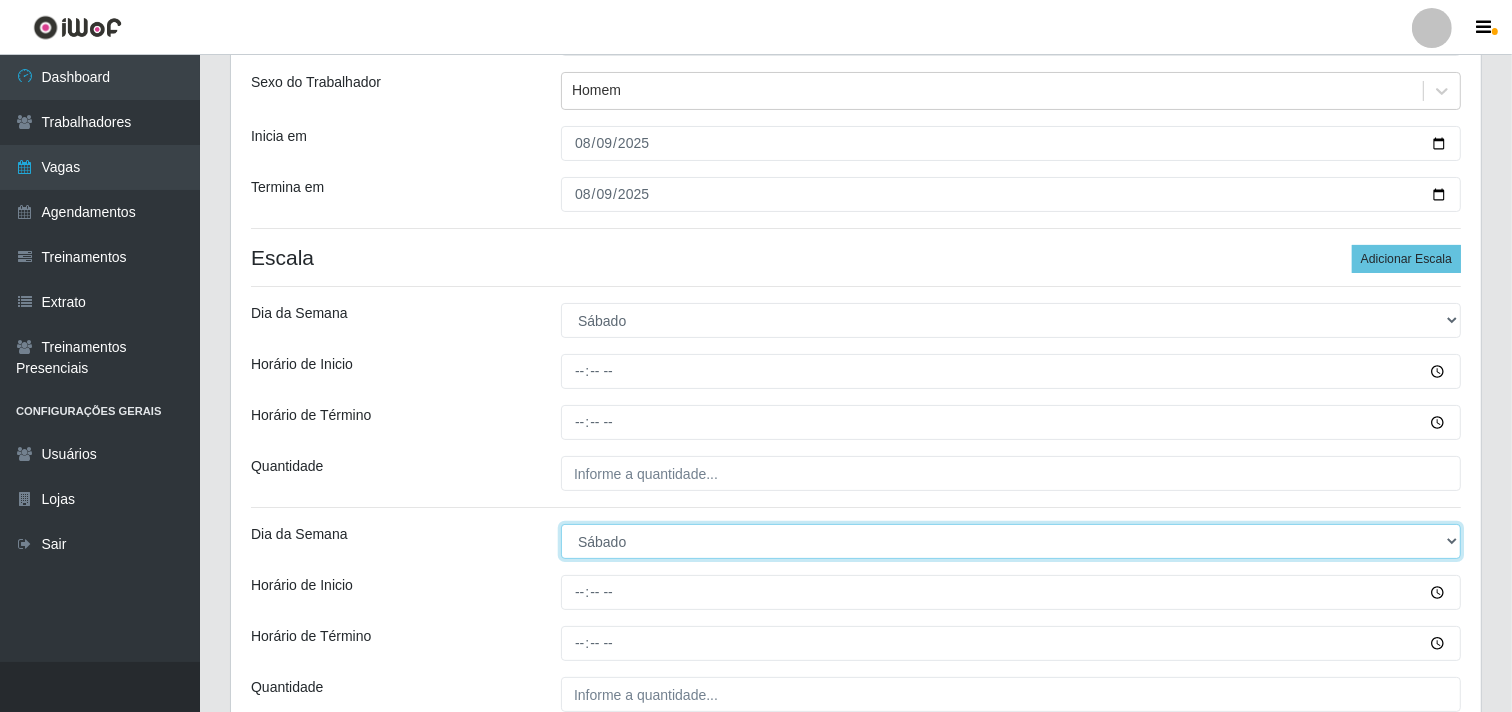 click on "[Selecione...] Segunda Terça Quarta Quinta Sexta Sábado Domingo" at bounding box center (1011, 541) 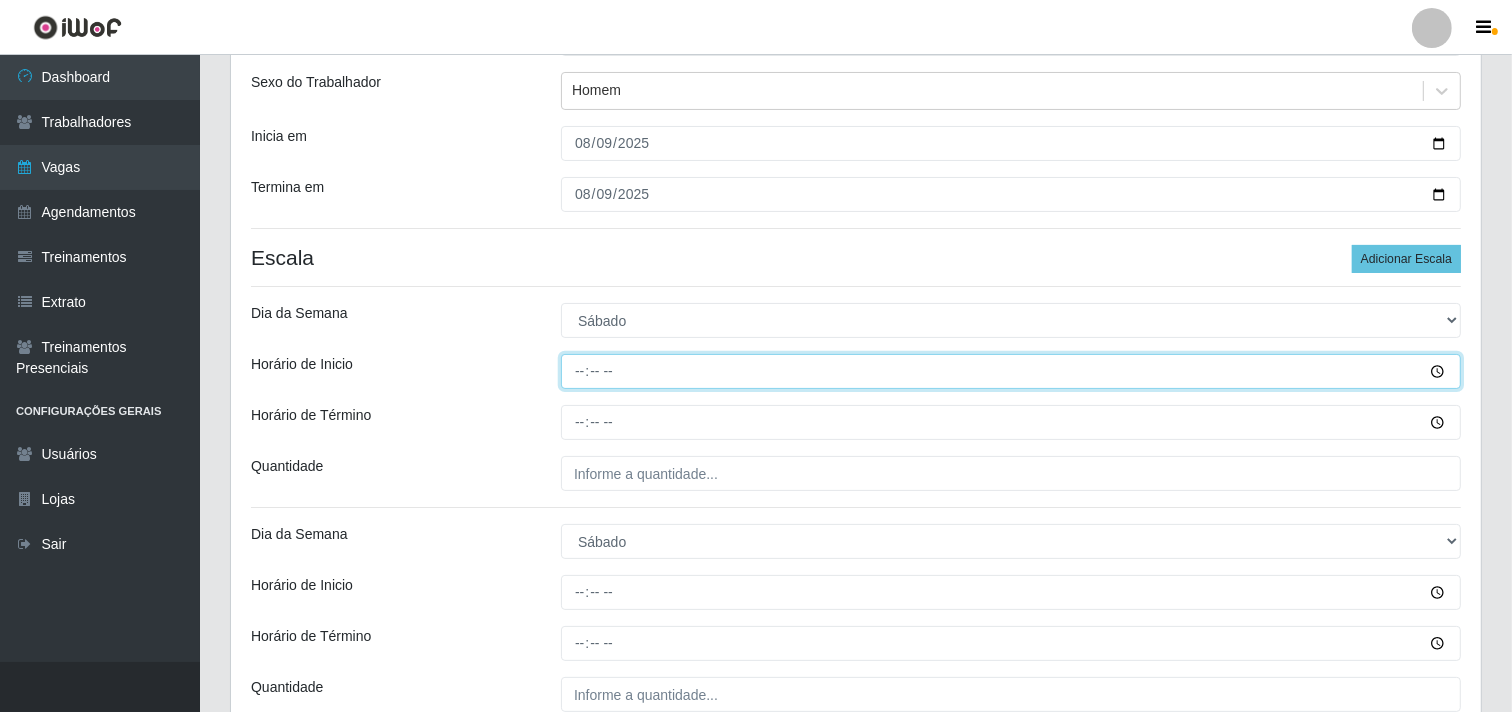 click on "Horário de Inicio" at bounding box center [1011, 371] 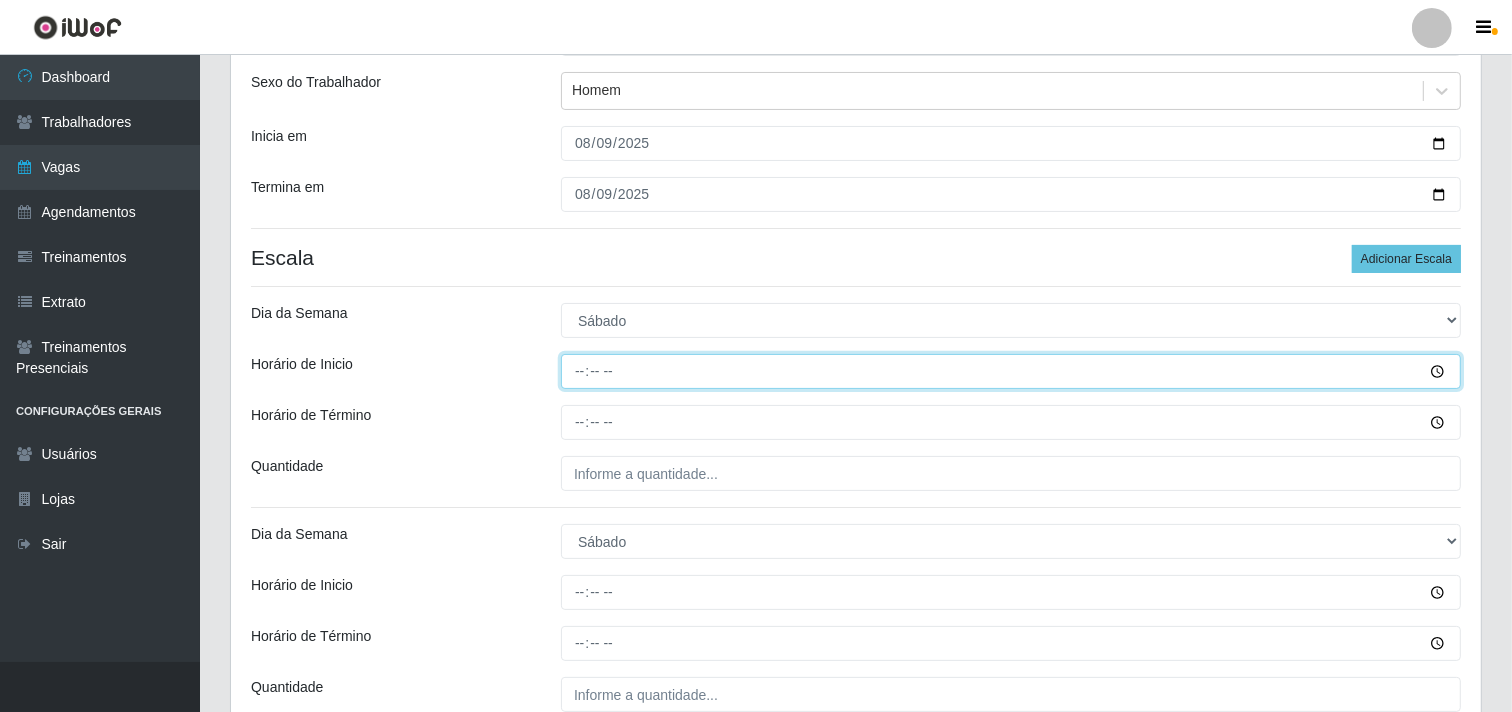 type on "07:00" 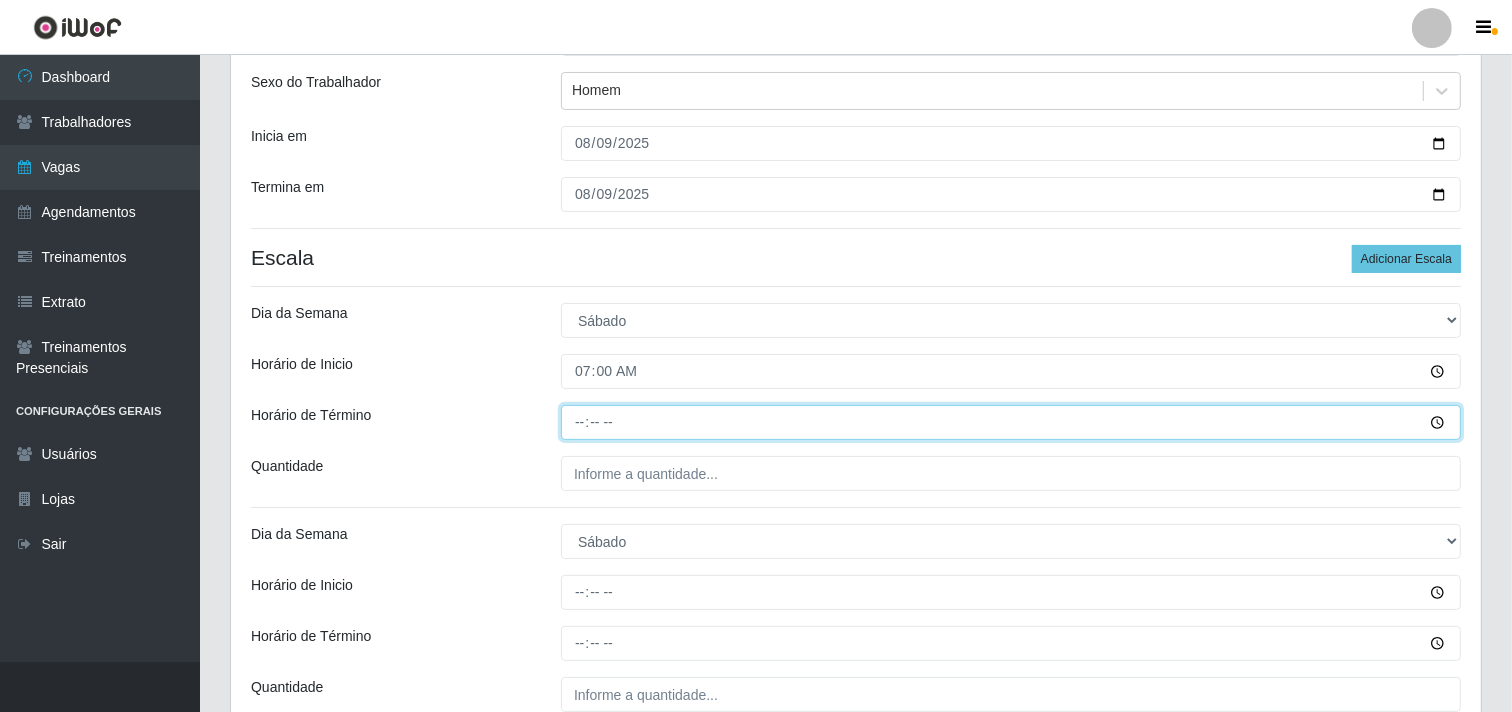 click on "Horário de Término" at bounding box center (1011, 422) 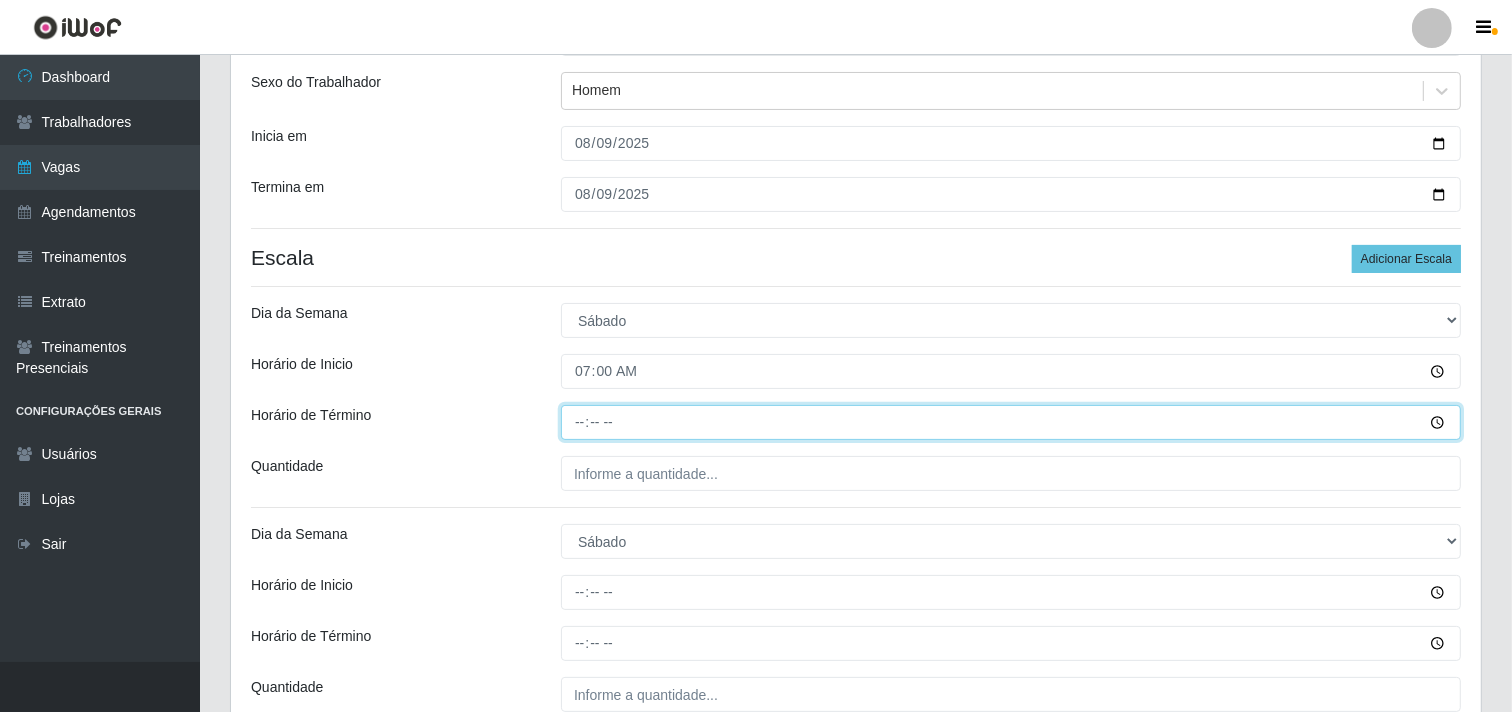type on "13:00" 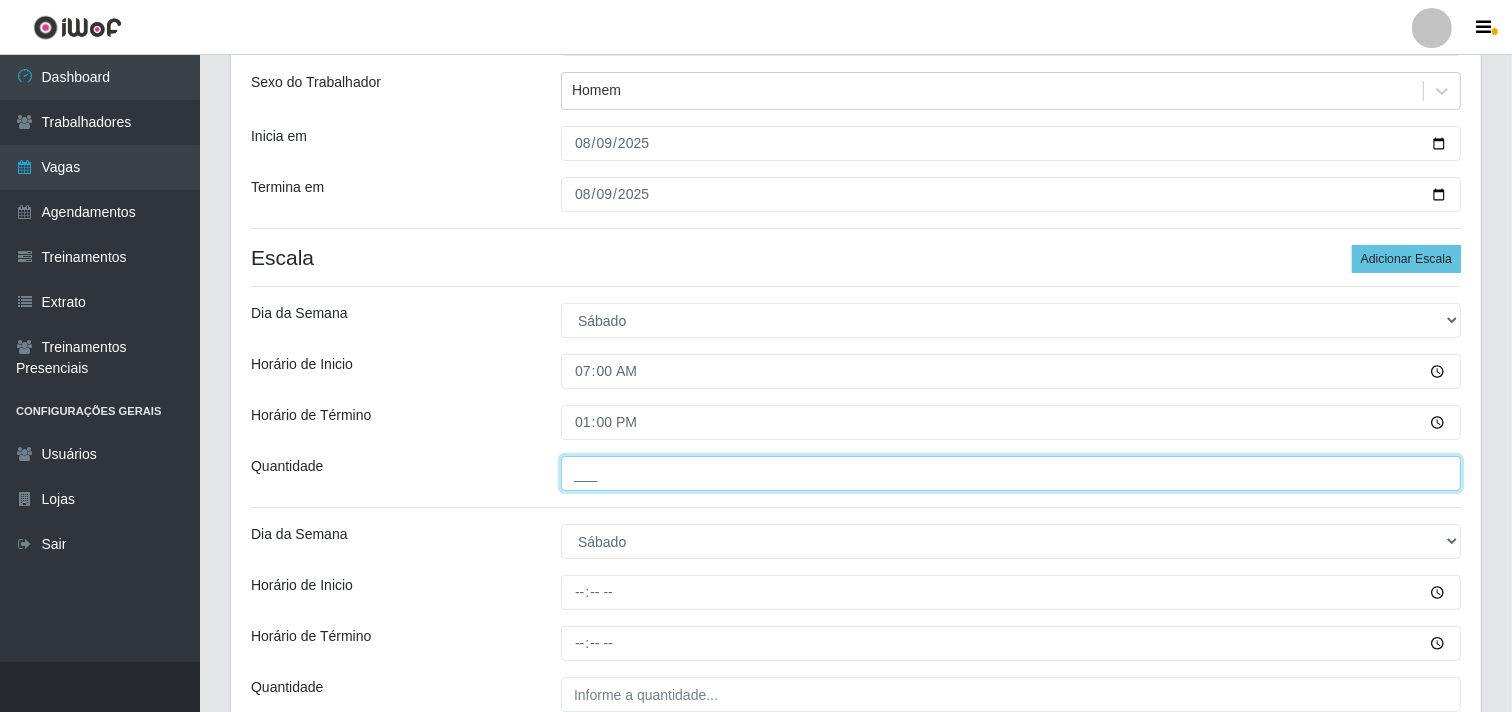 click on "___" at bounding box center [1011, 473] 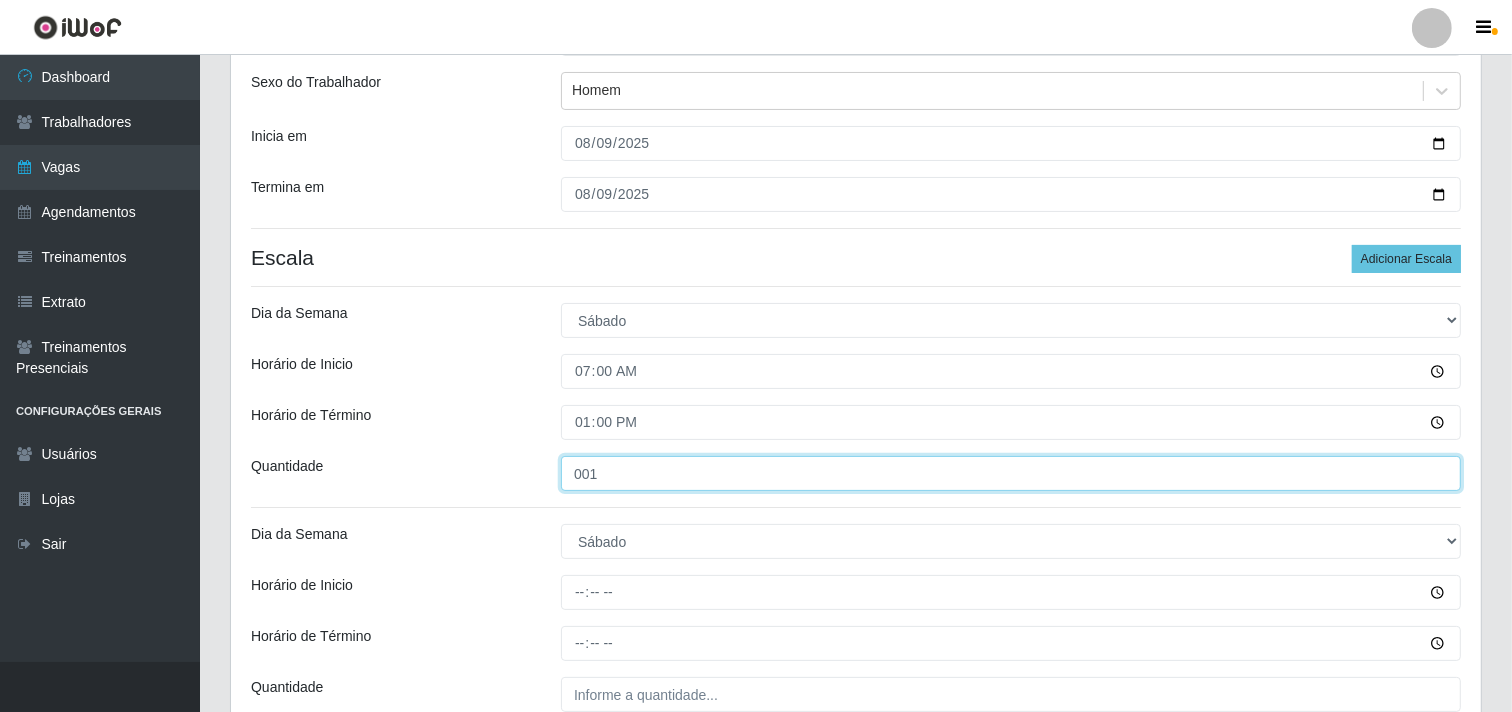 type on "001" 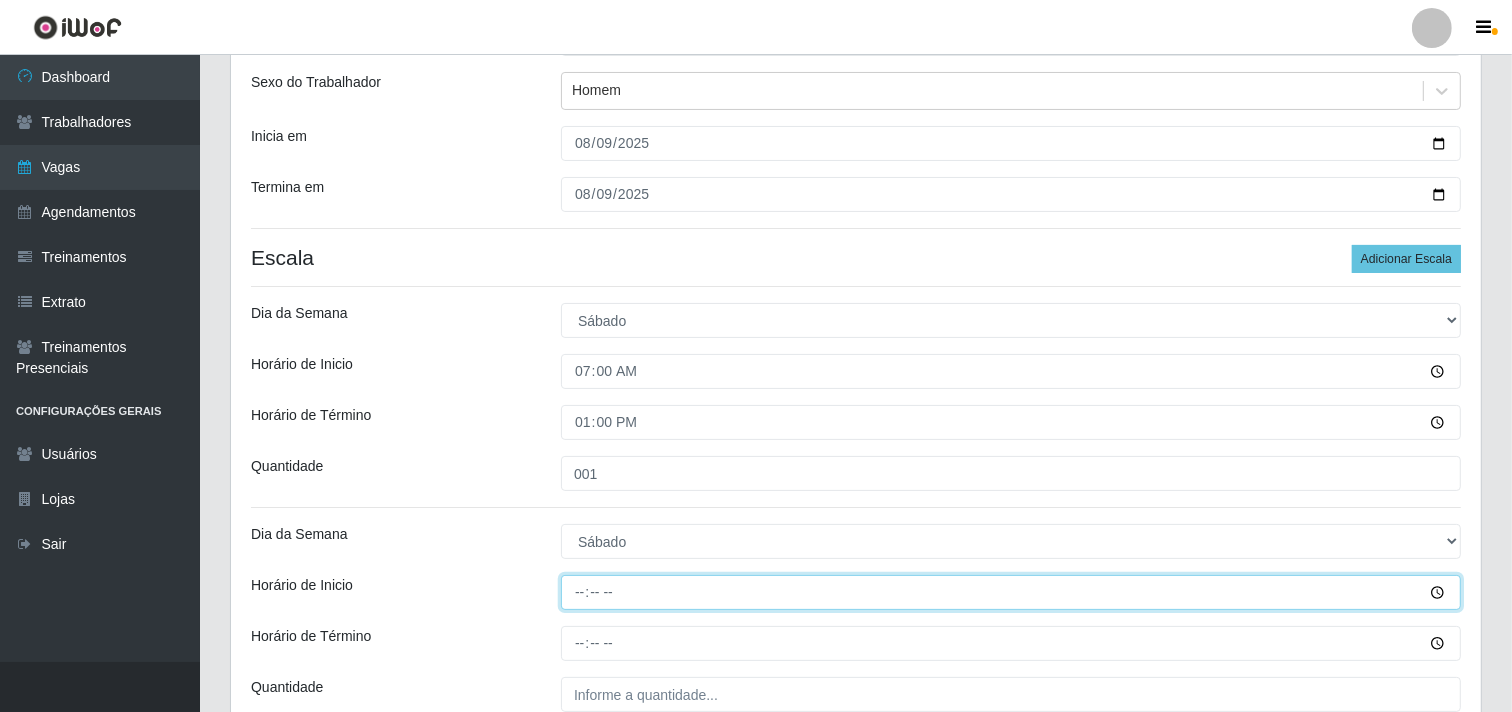click on "Horário de Inicio" at bounding box center [1011, 592] 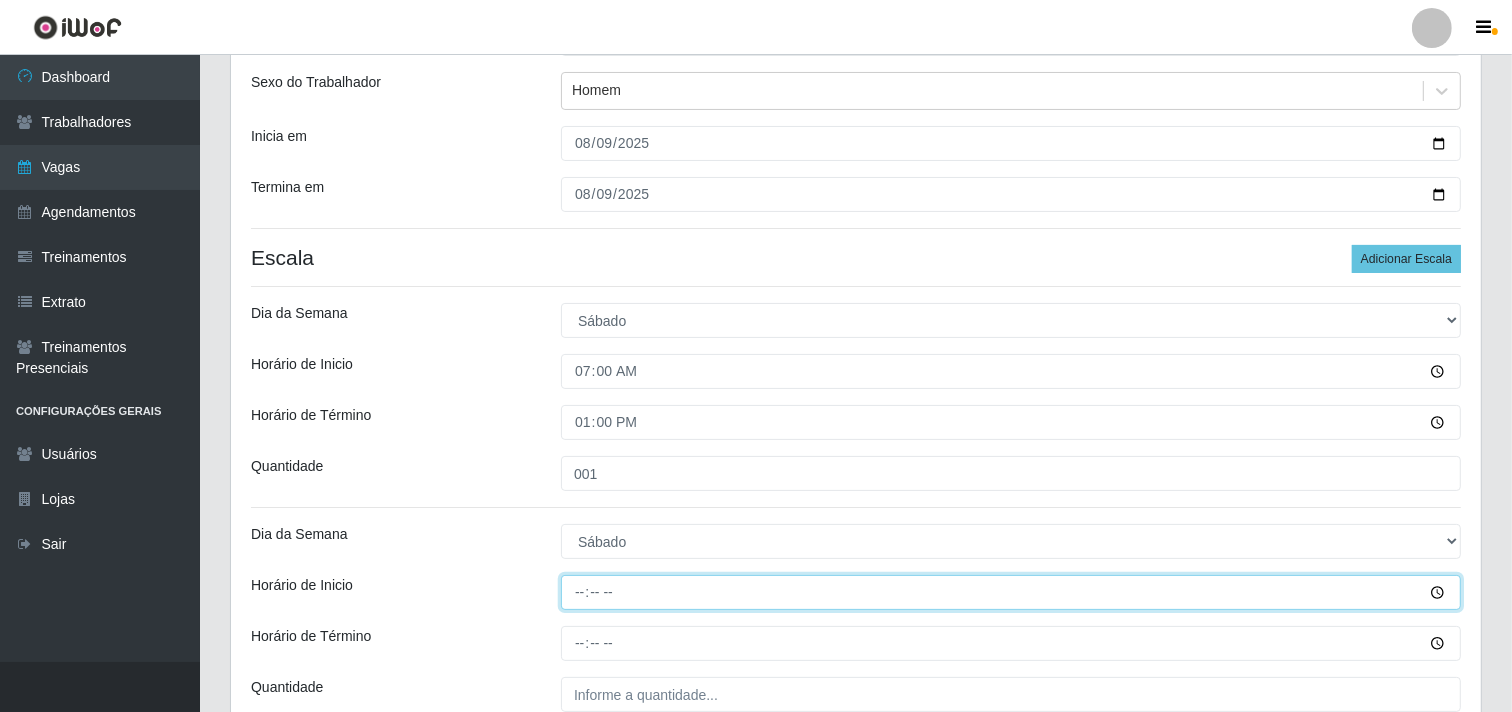 type on "14:00" 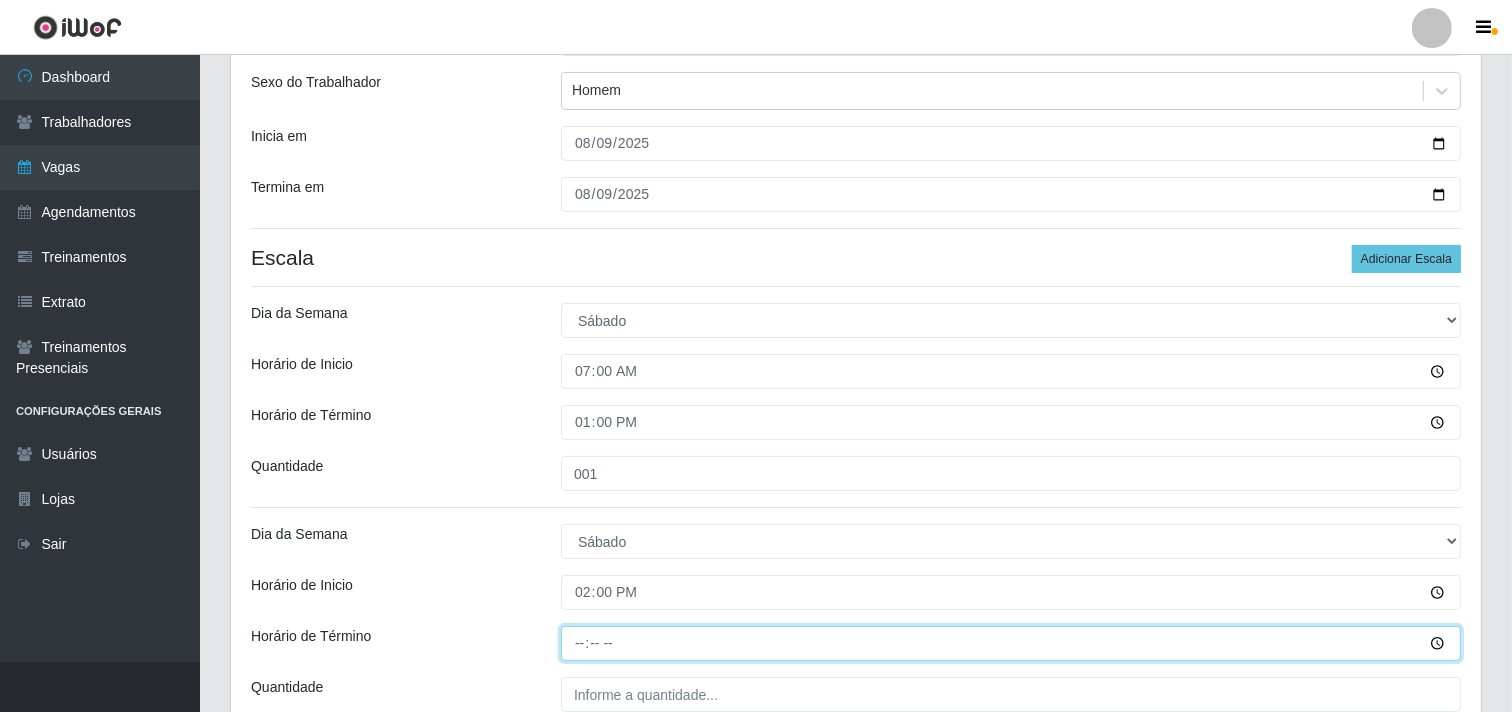 click on "Horário de Término" at bounding box center (1011, 643) 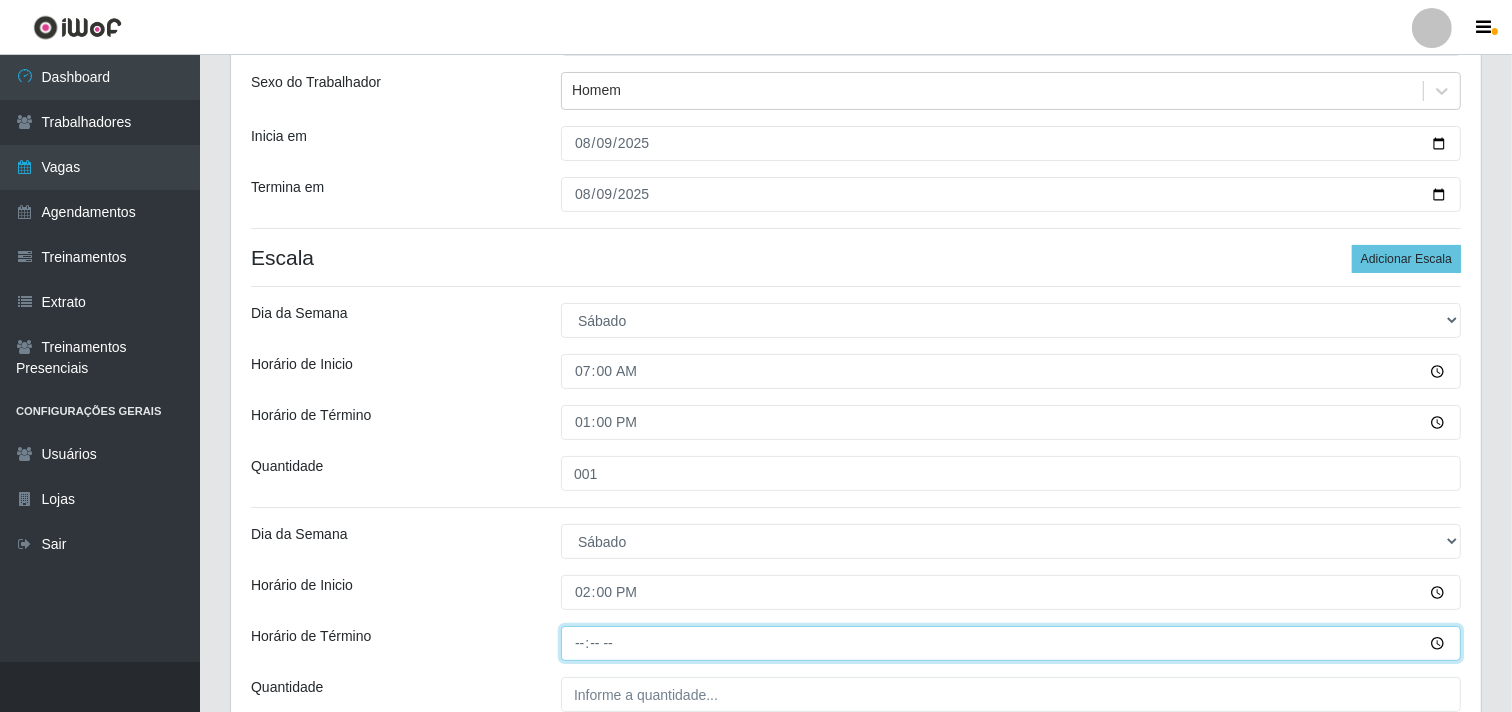 type on "20:00" 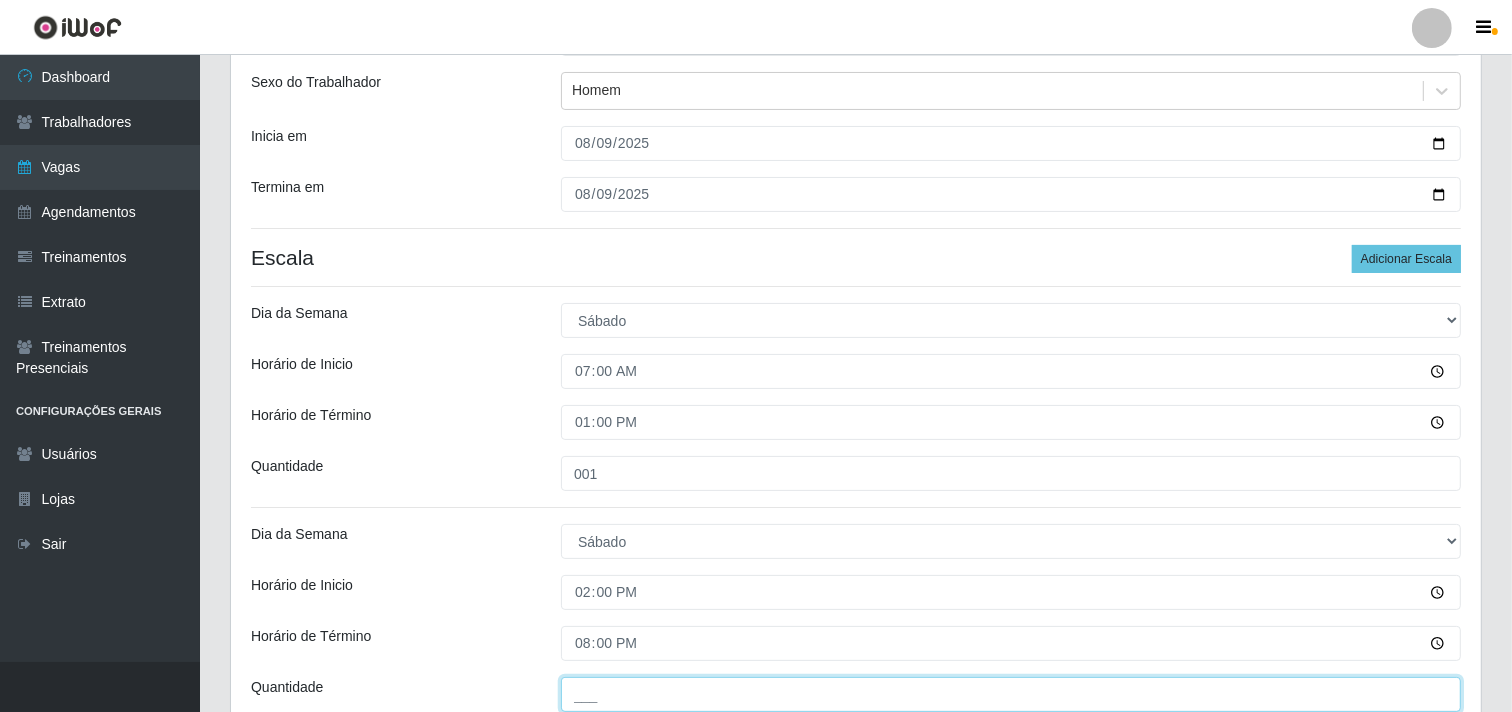 click on "___" at bounding box center (1011, 694) 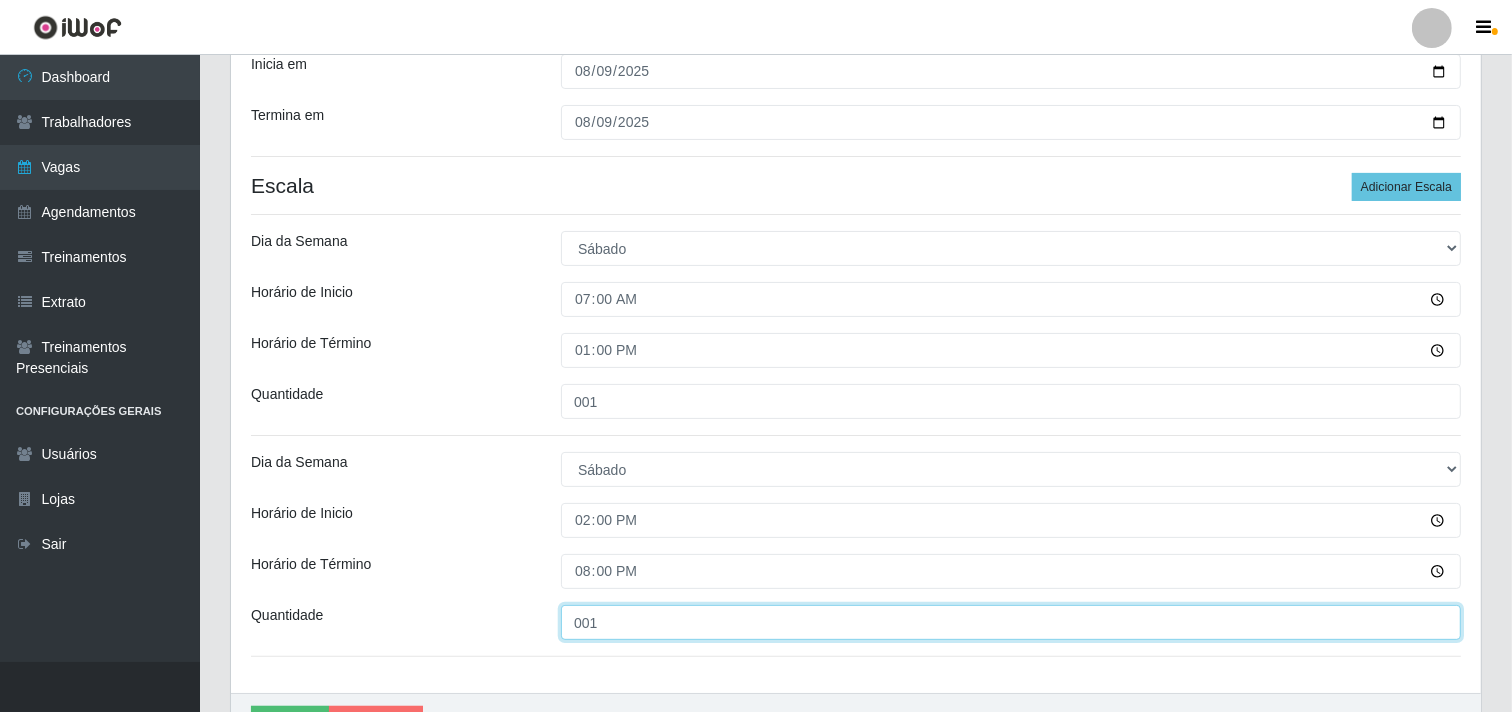 scroll, scrollTop: 333, scrollLeft: 0, axis: vertical 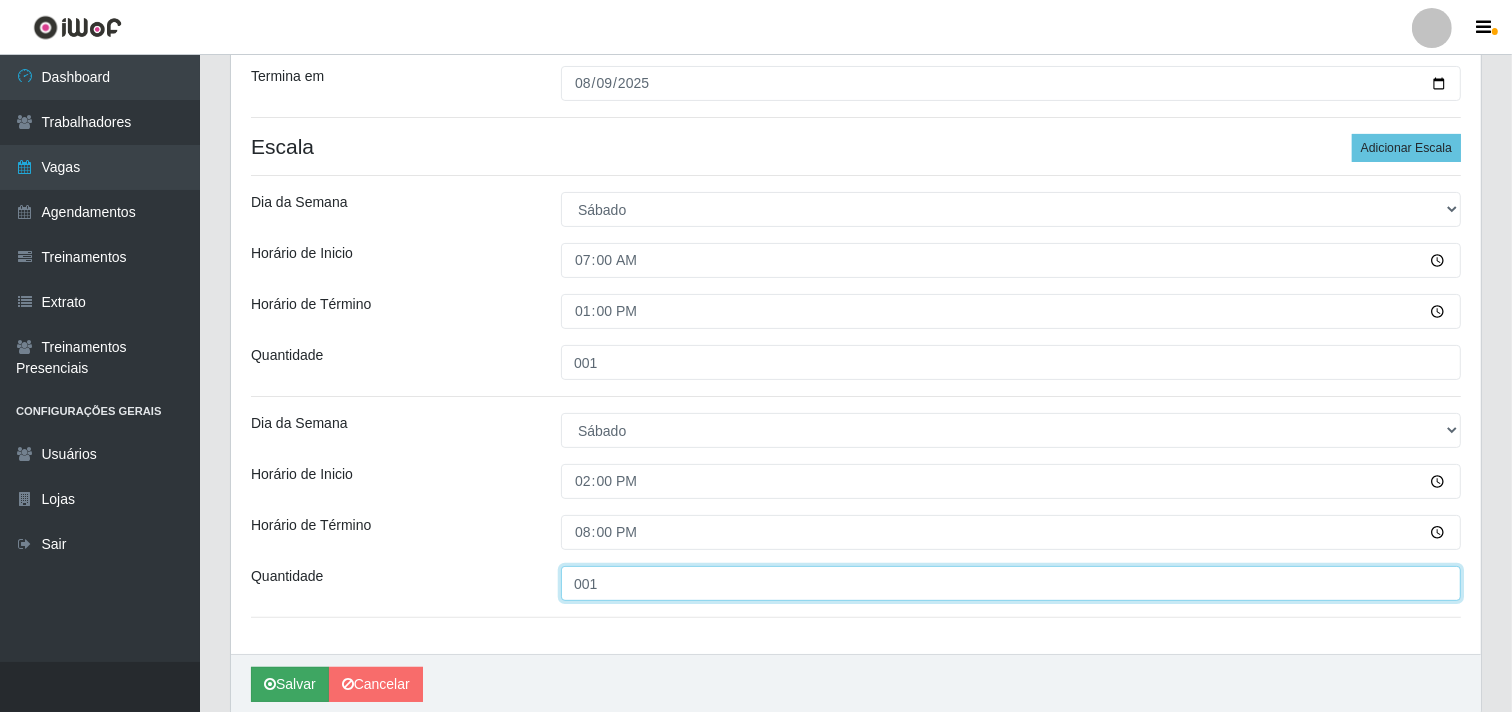 type on "001" 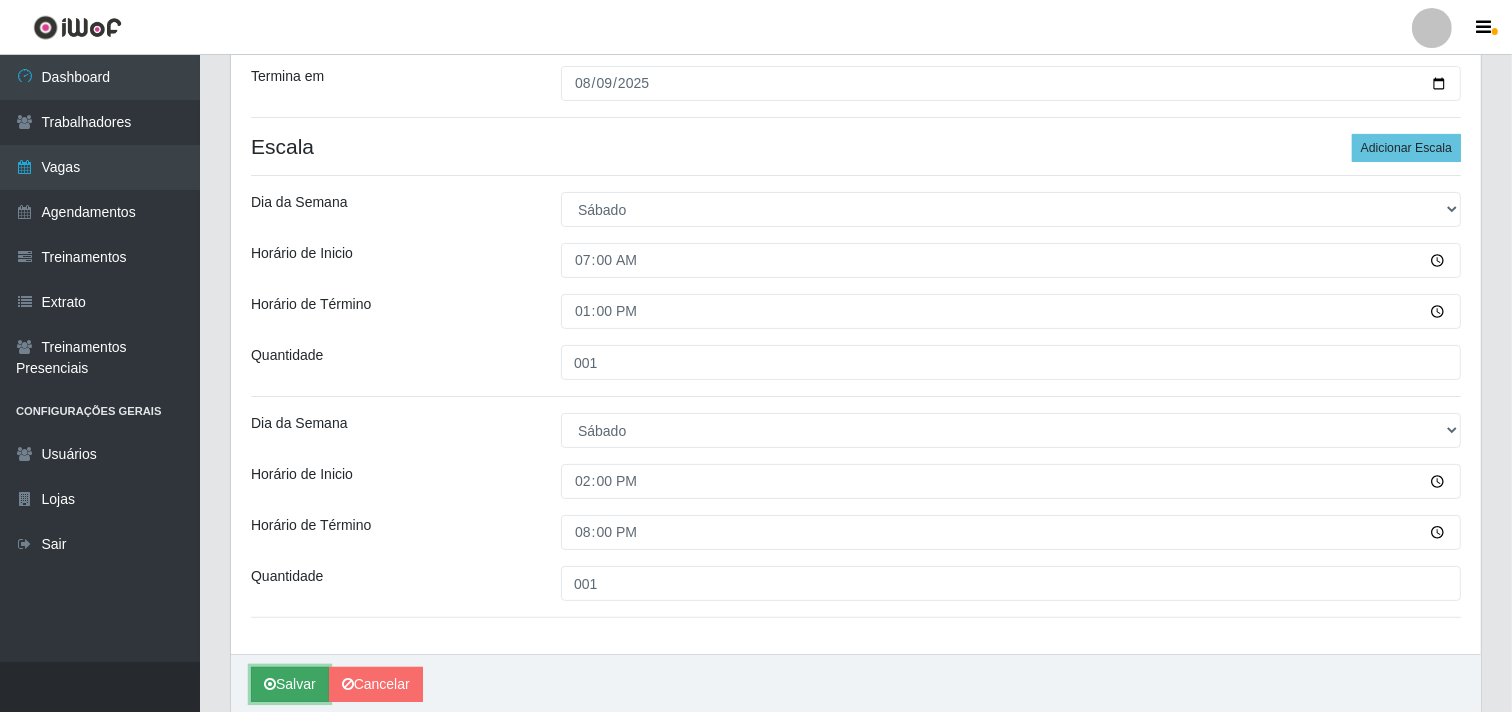 click on "Salvar" at bounding box center (290, 684) 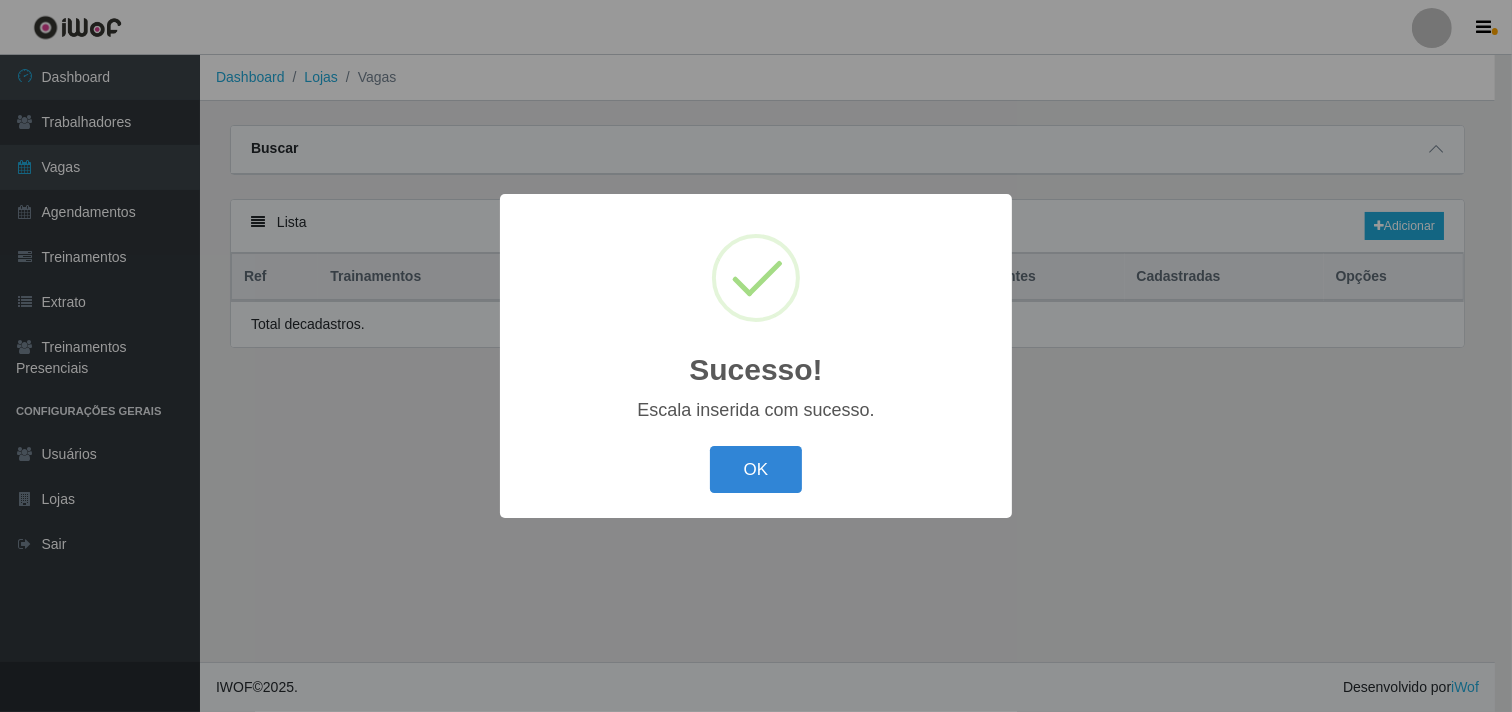 scroll, scrollTop: 0, scrollLeft: 0, axis: both 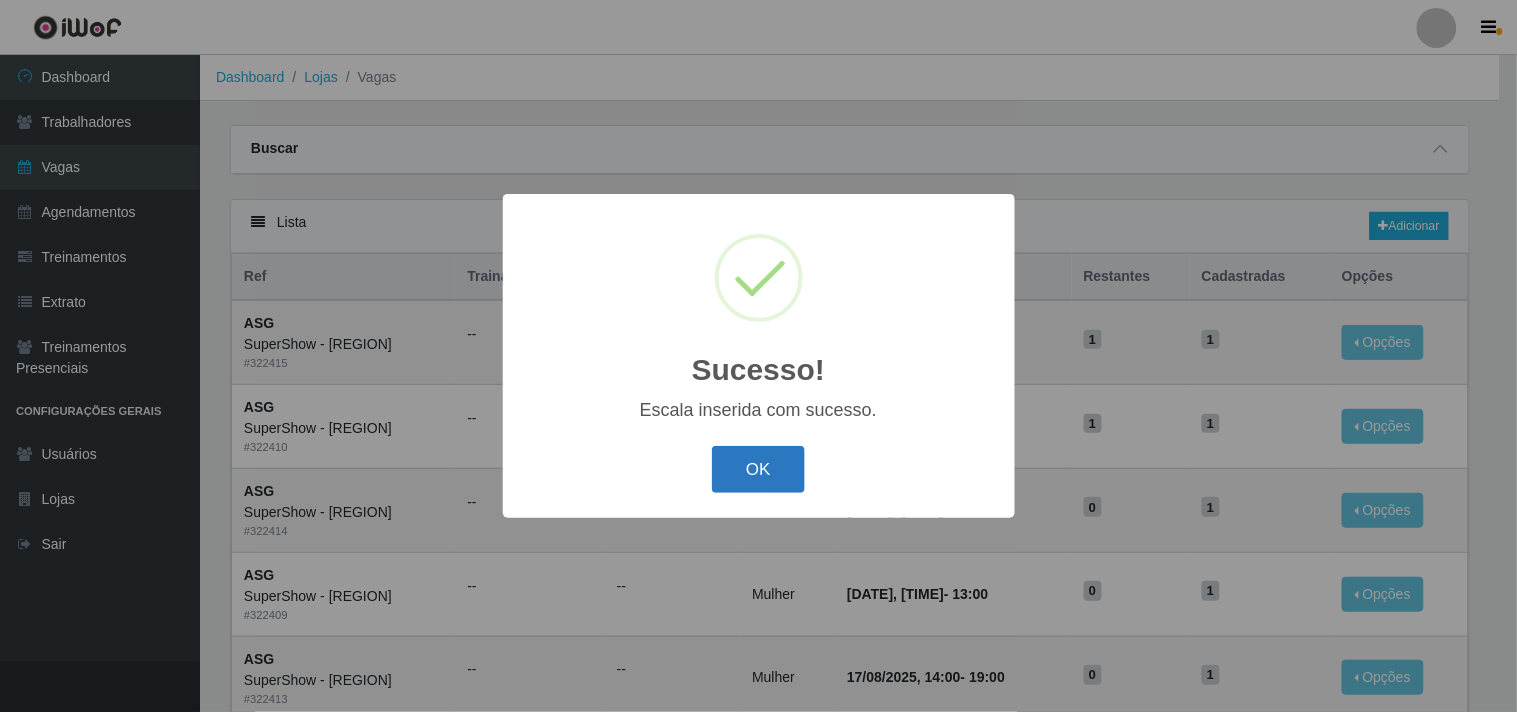click on "OK" at bounding box center [758, 469] 